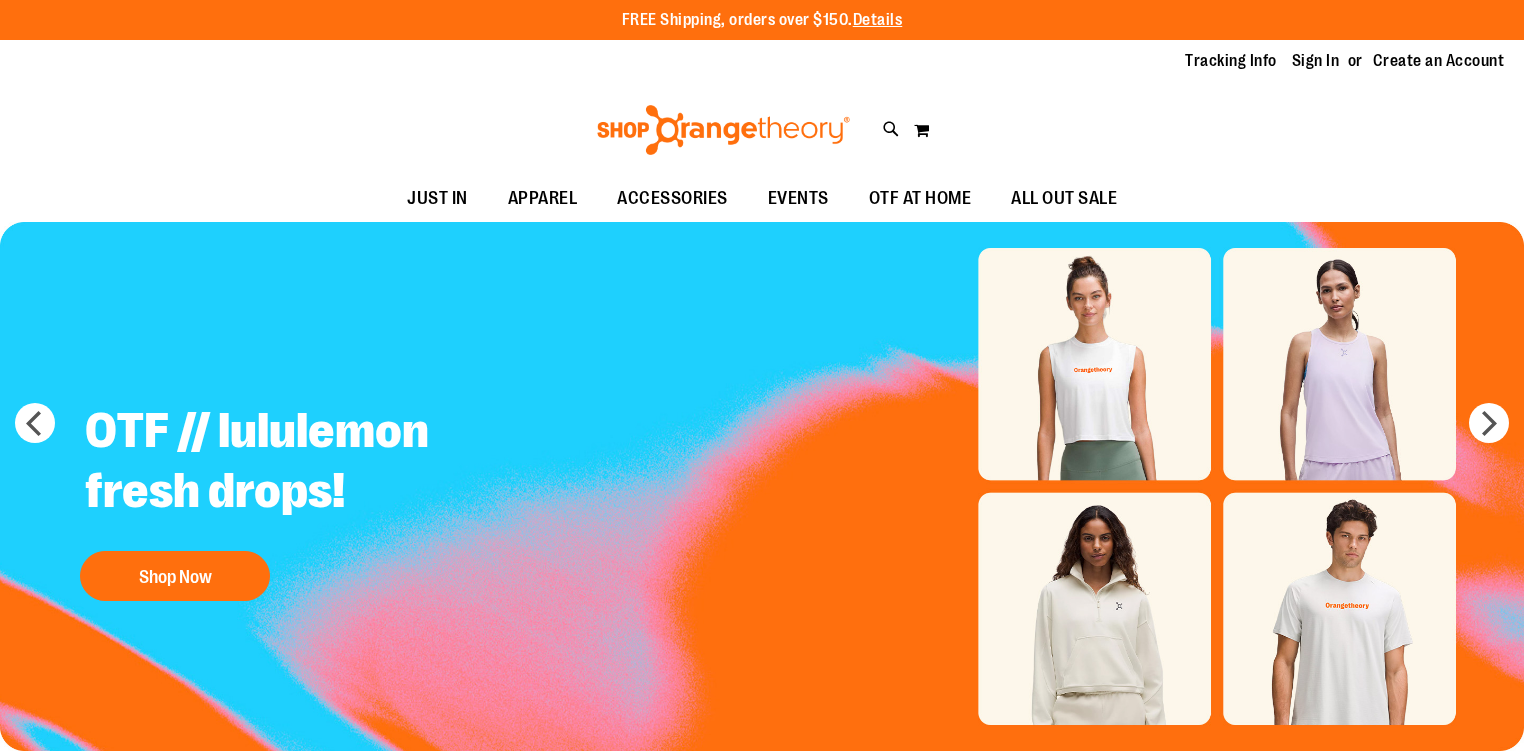 scroll, scrollTop: 0, scrollLeft: 0, axis: both 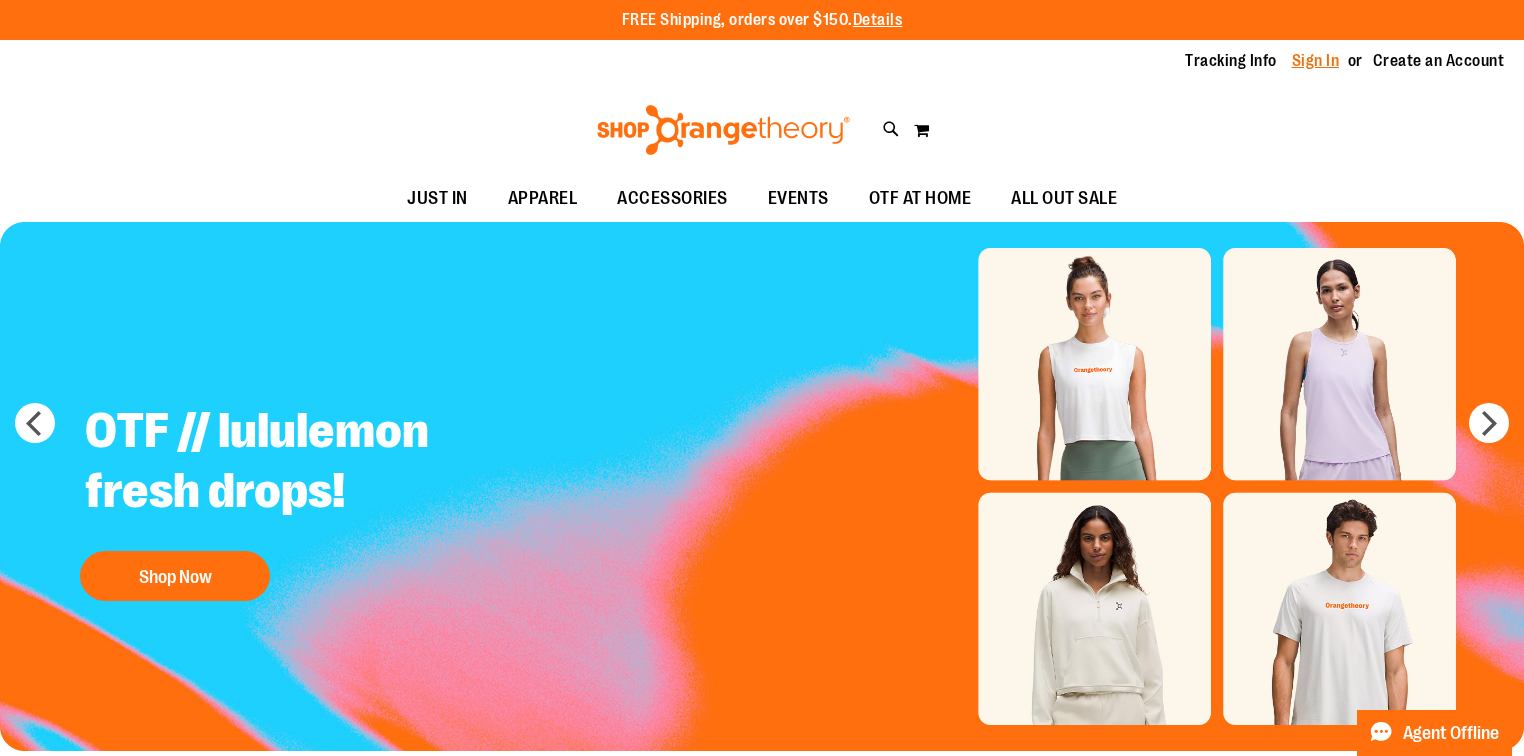 click on "Sign In" at bounding box center [1316, 61] 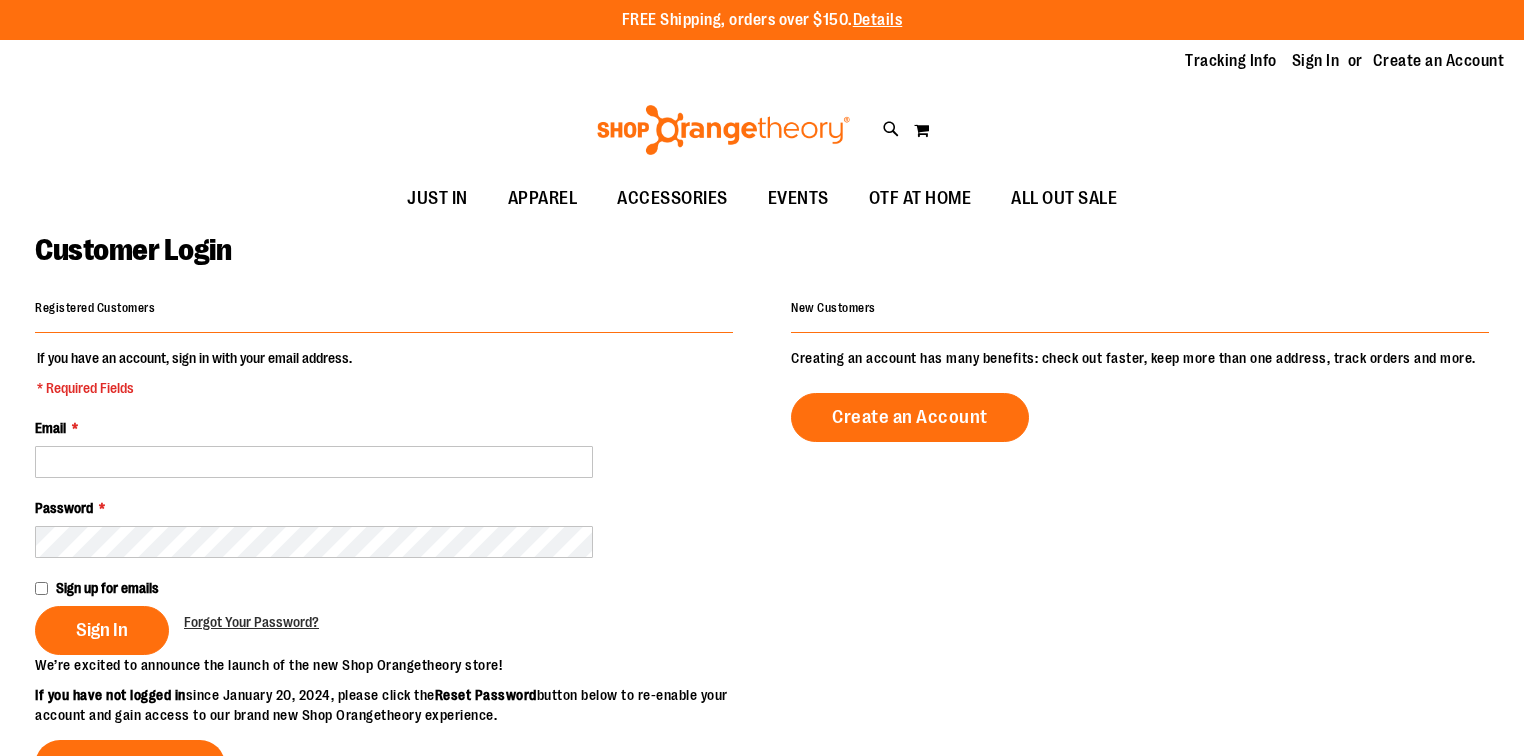 scroll, scrollTop: 0, scrollLeft: 0, axis: both 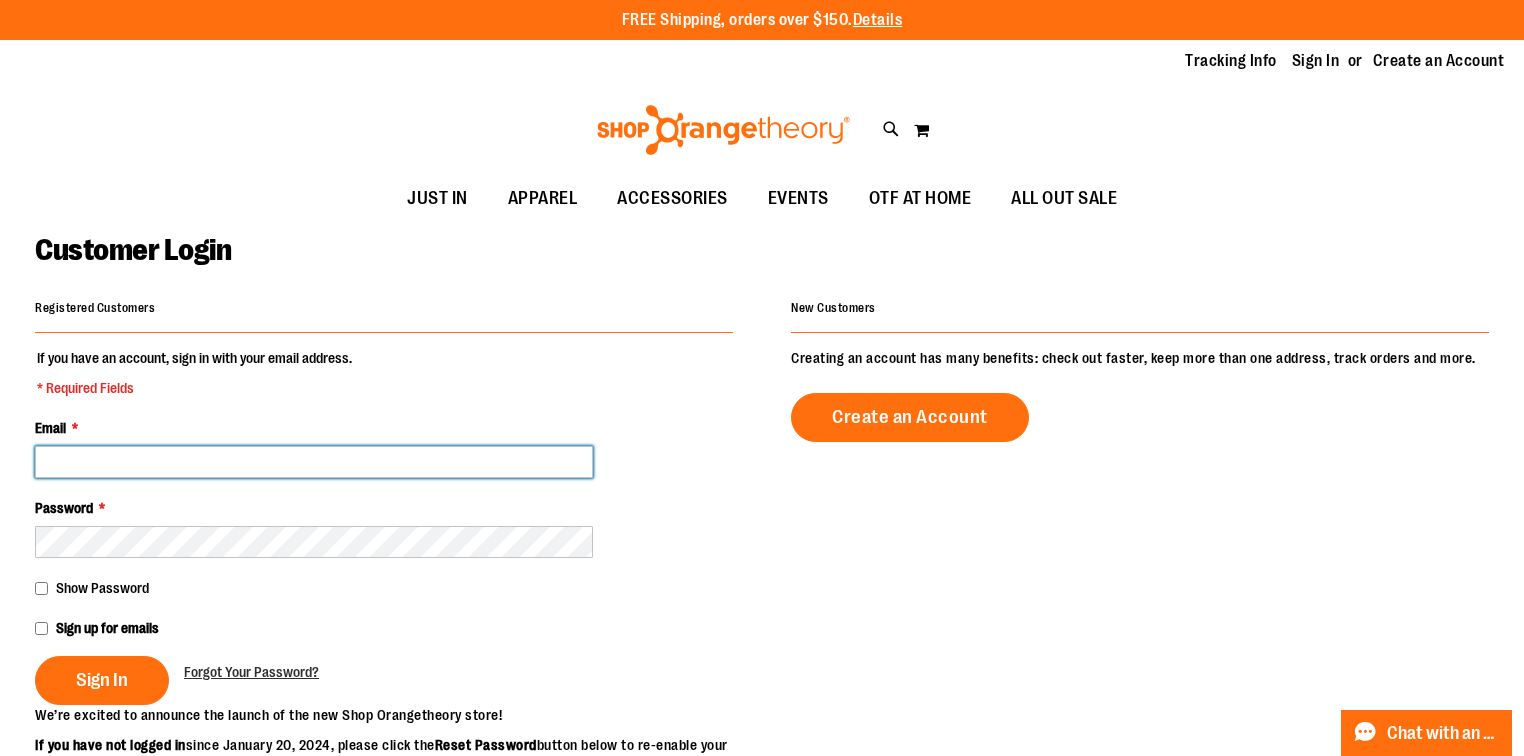 click on "Email *" at bounding box center [314, 462] 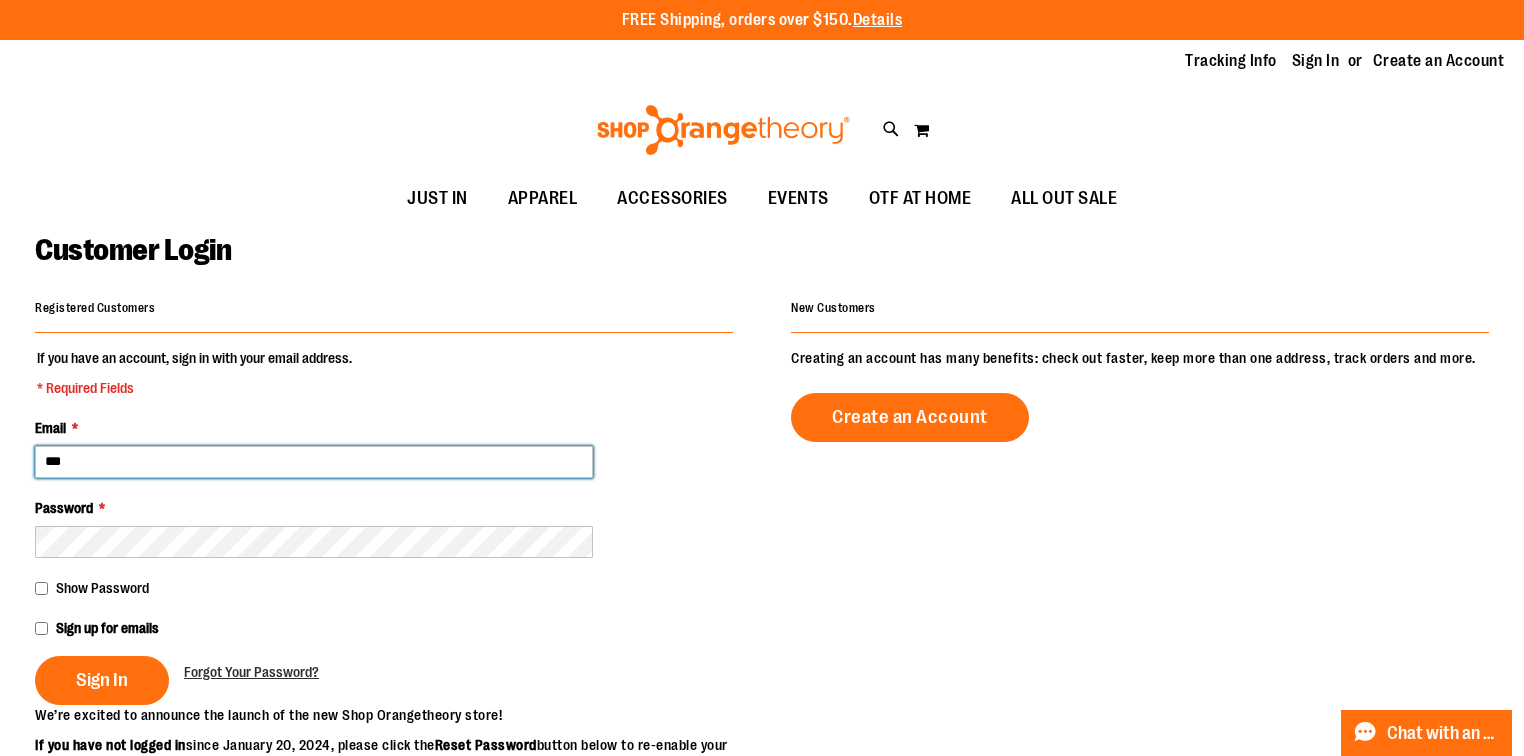 click on "***" at bounding box center (314, 462) 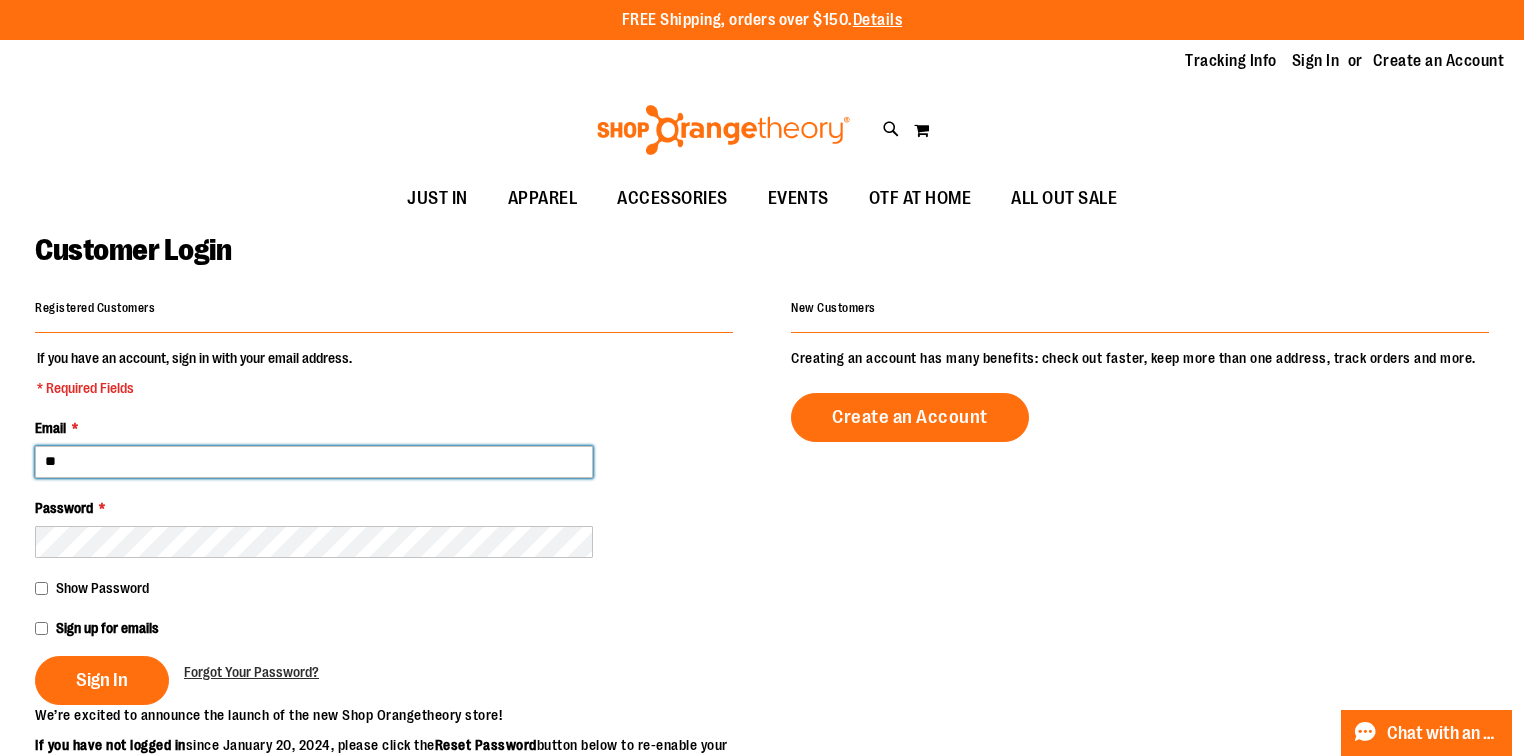 type on "*" 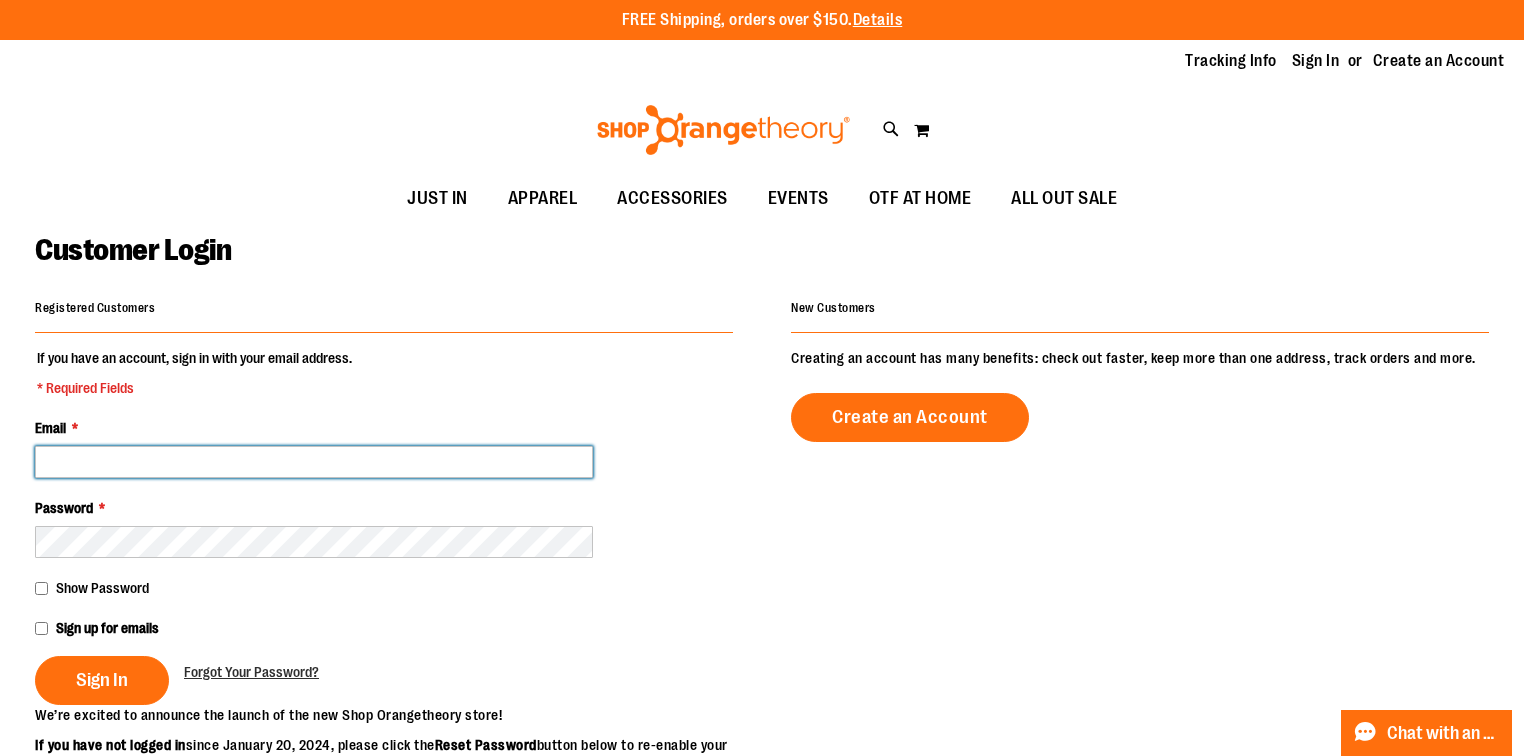 paste on "**********" 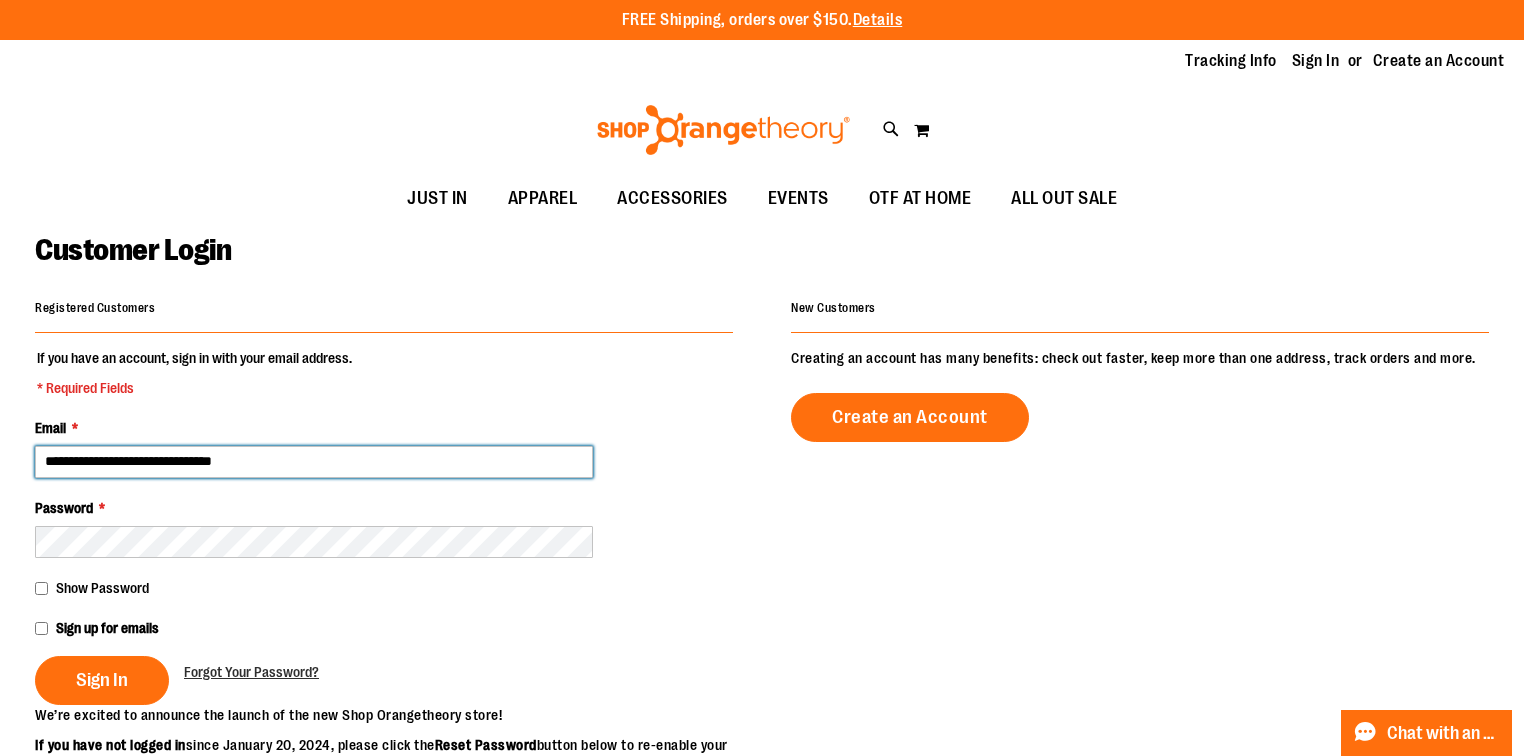 type on "**********" 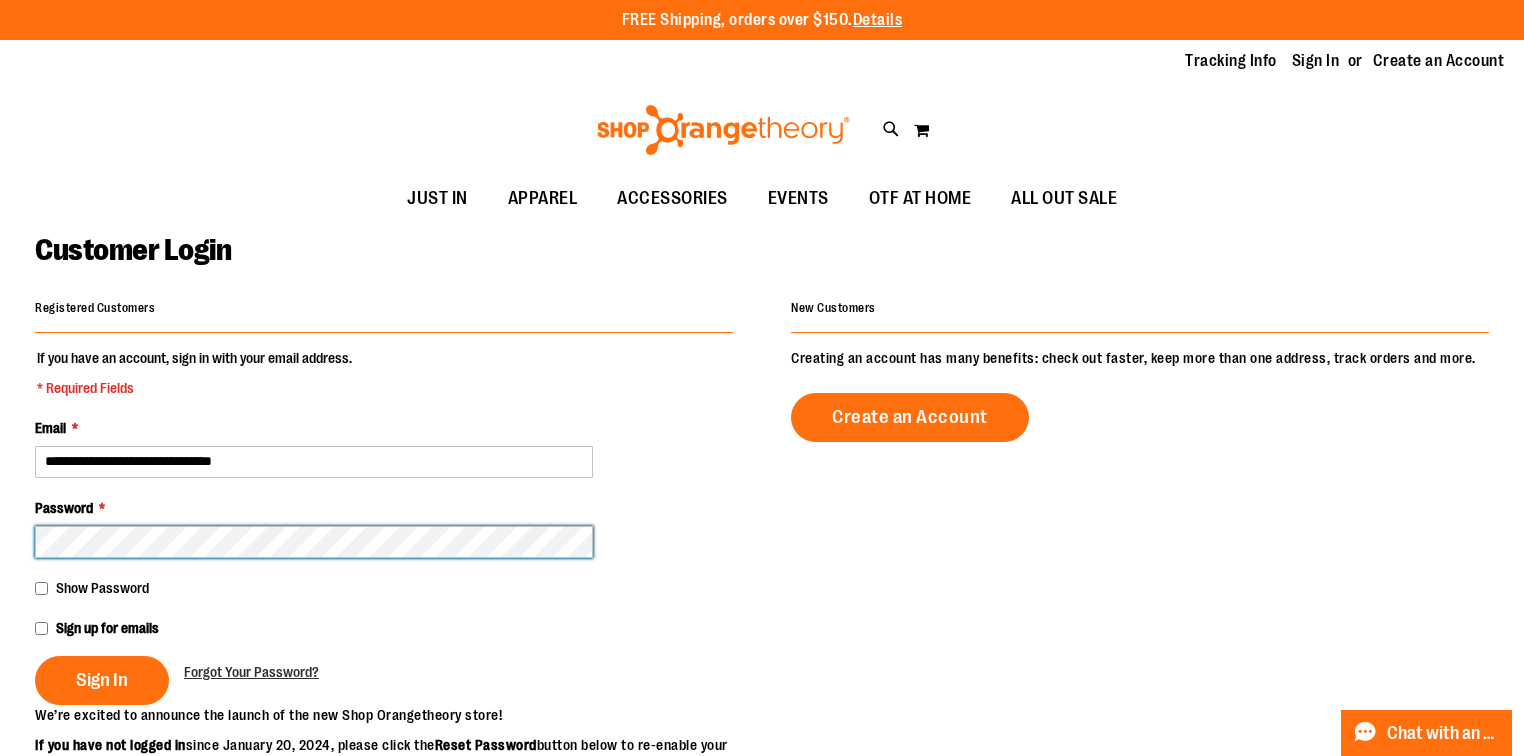 click on "Sign In" at bounding box center (102, 680) 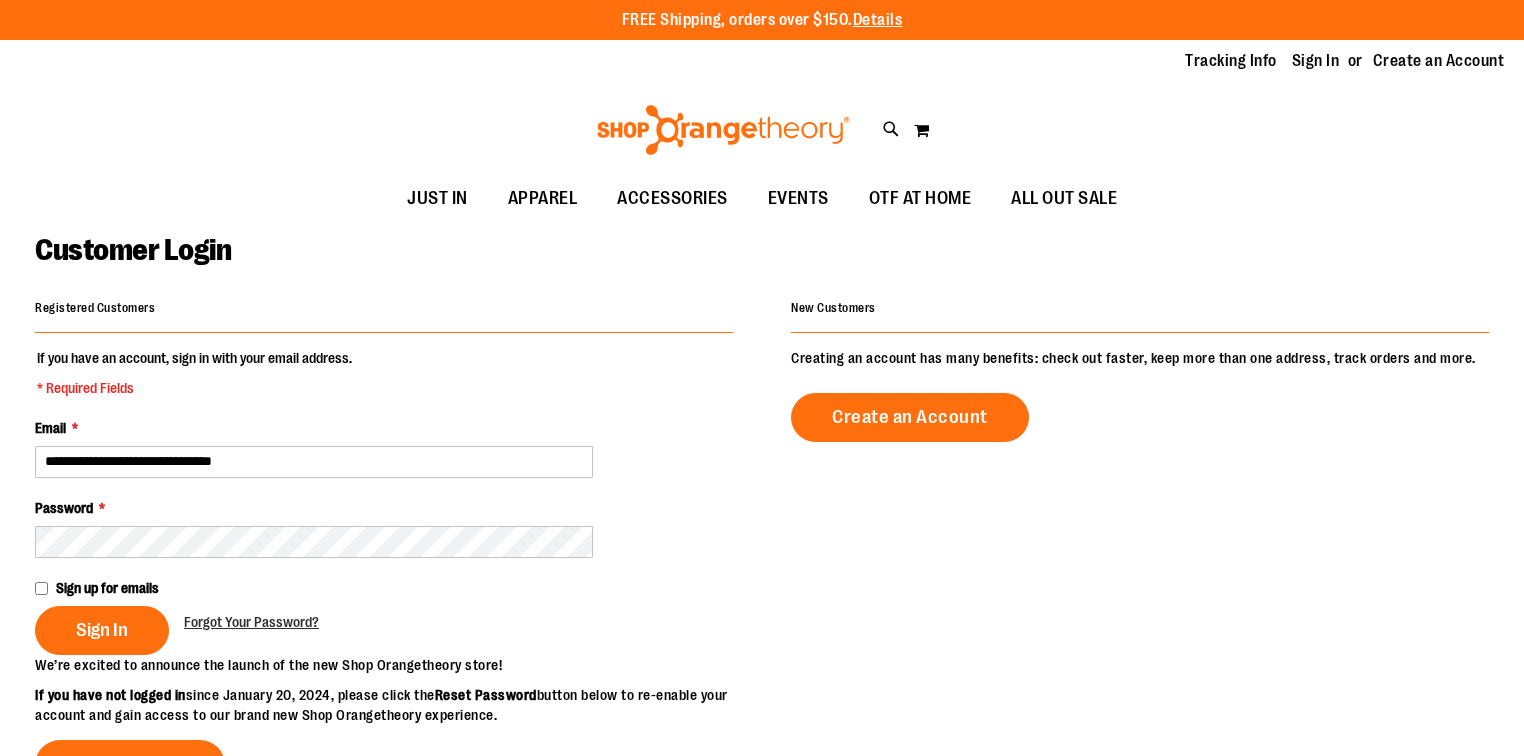 scroll, scrollTop: 0, scrollLeft: 0, axis: both 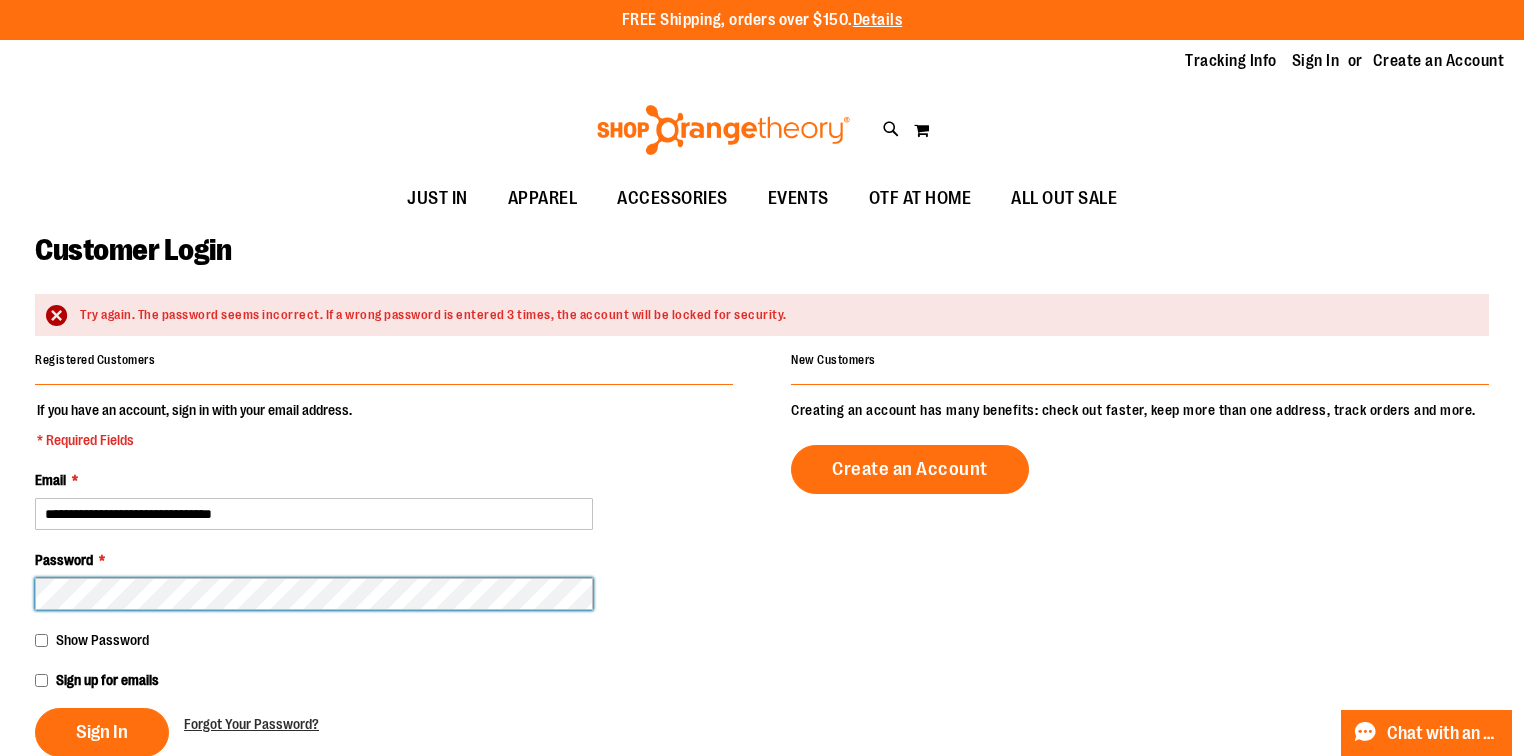 click on "Sign In" at bounding box center [102, 732] 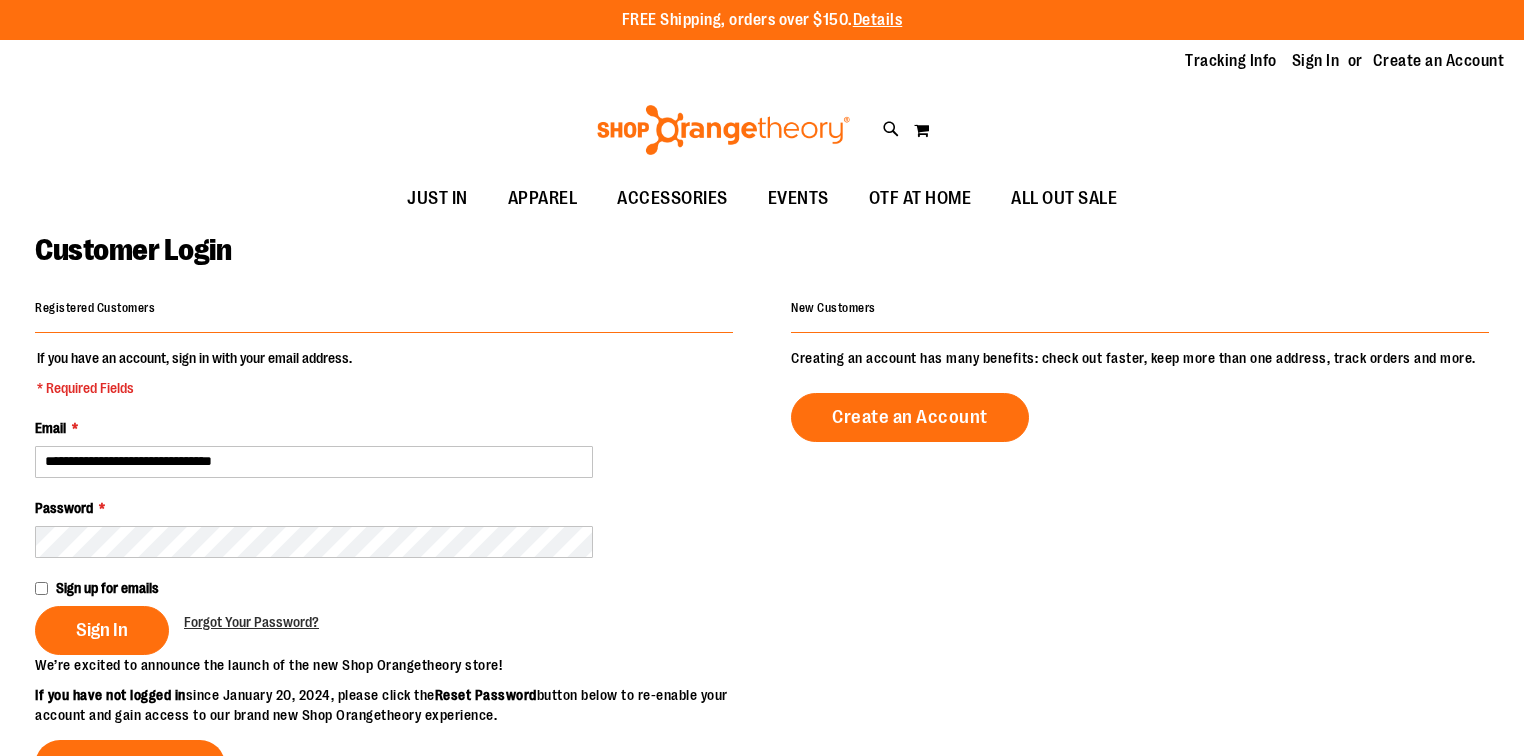 scroll, scrollTop: 0, scrollLeft: 0, axis: both 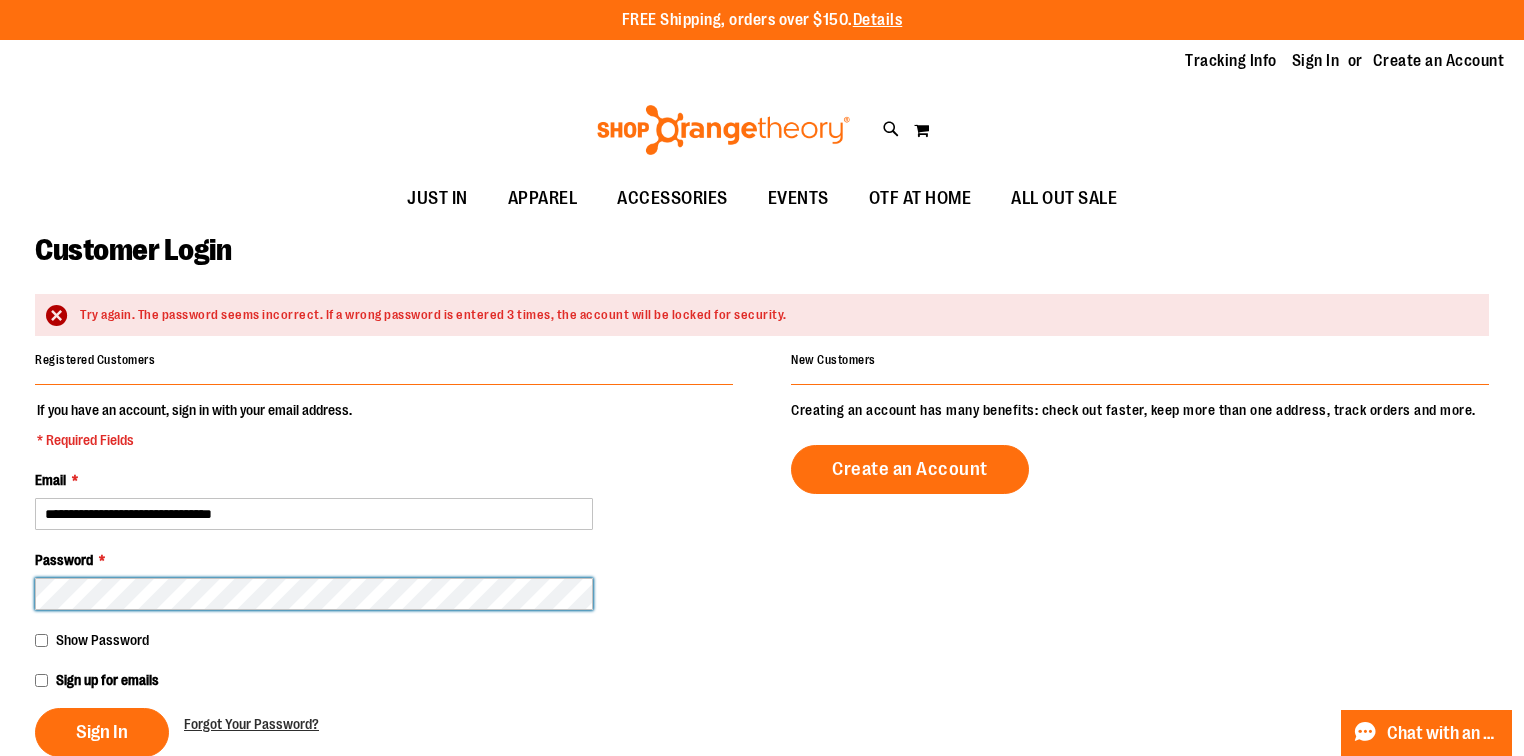 click on "Sign In" at bounding box center [102, 732] 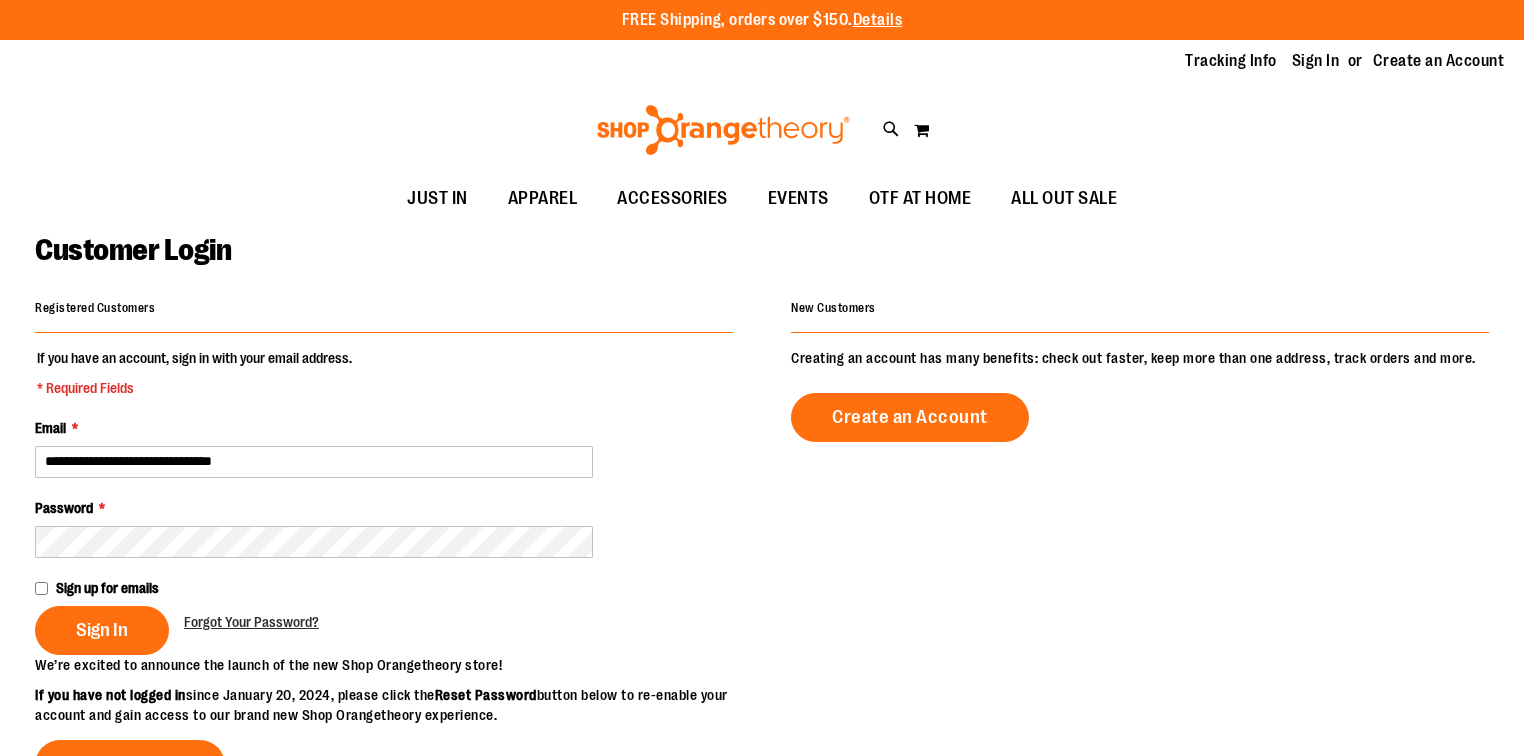 scroll, scrollTop: 0, scrollLeft: 0, axis: both 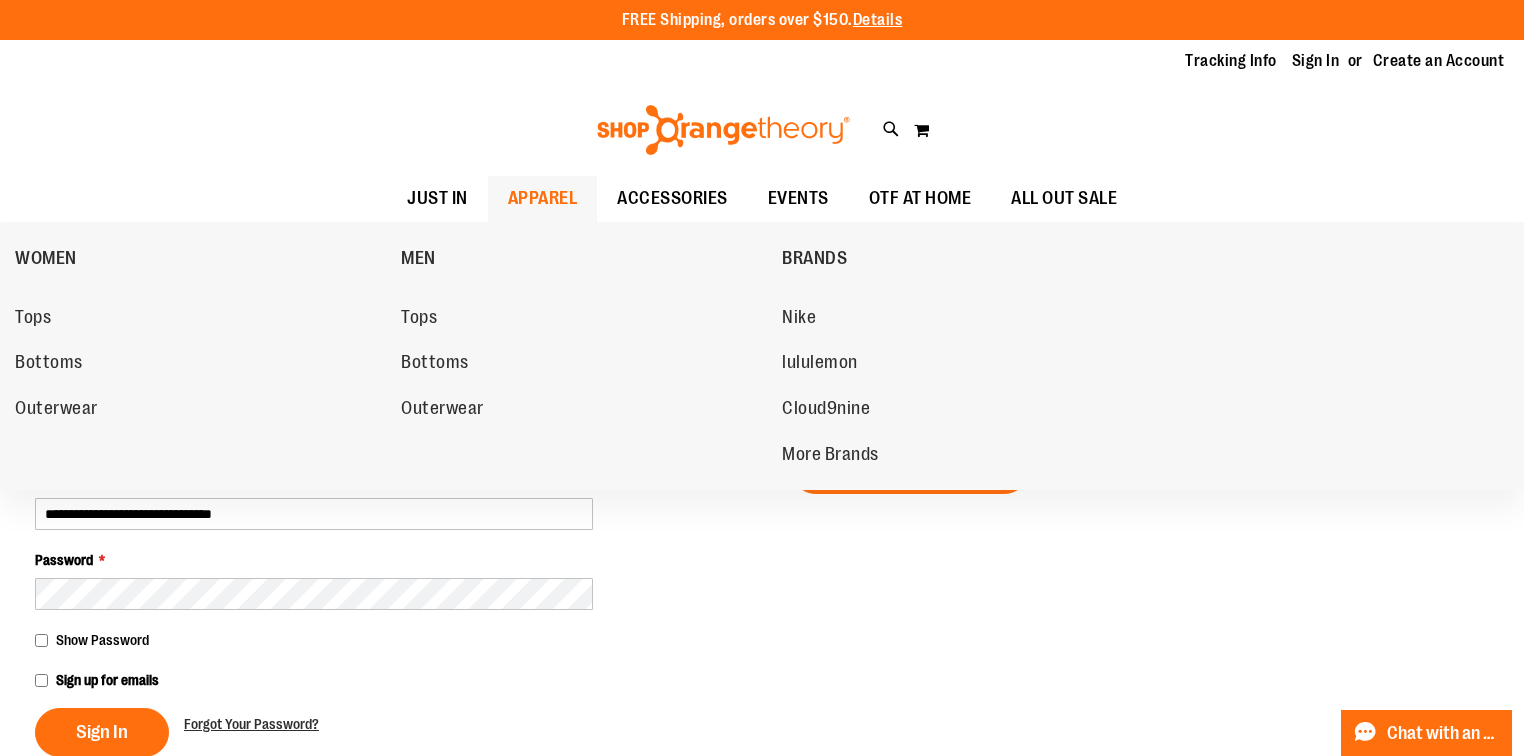 click on "APPAREL" at bounding box center [543, 198] 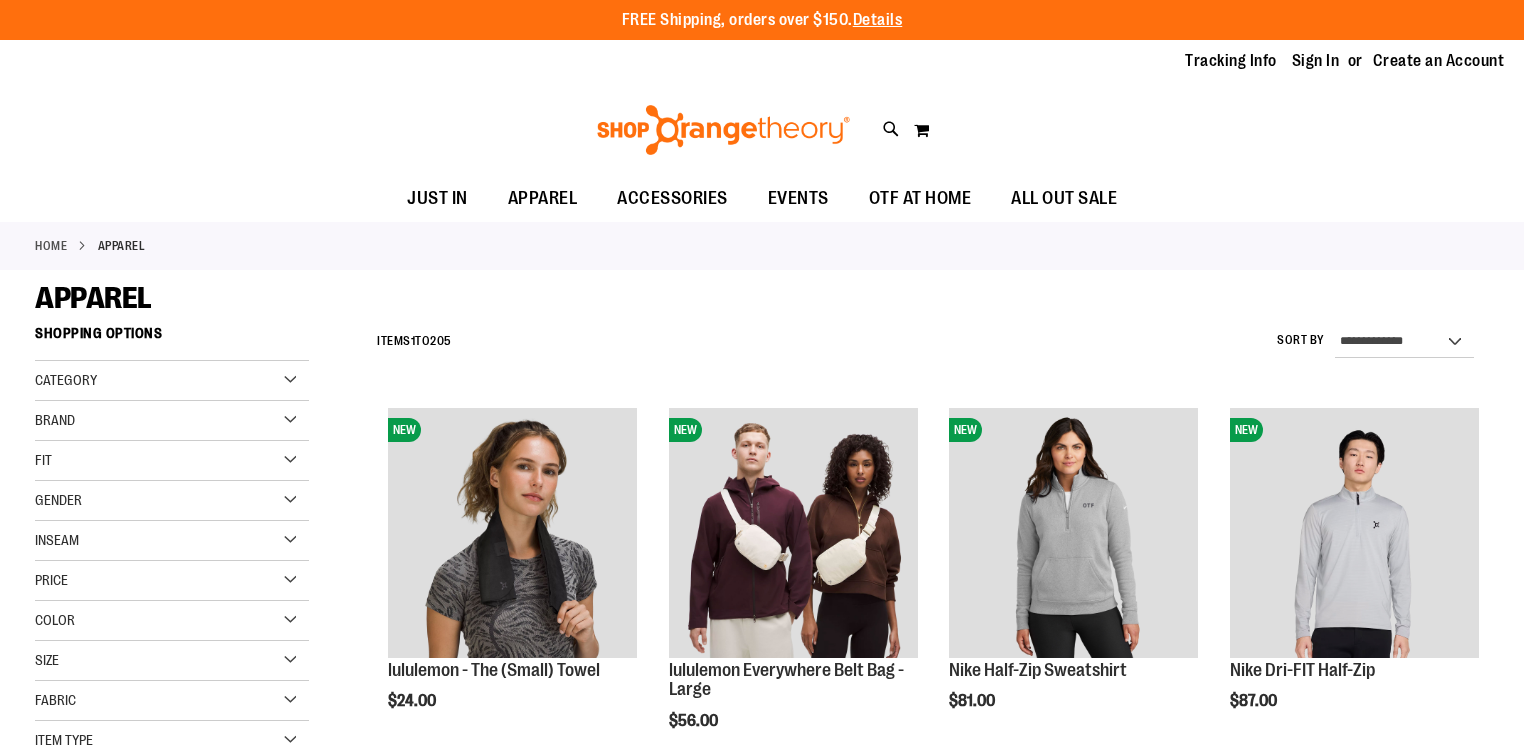 scroll, scrollTop: 0, scrollLeft: 0, axis: both 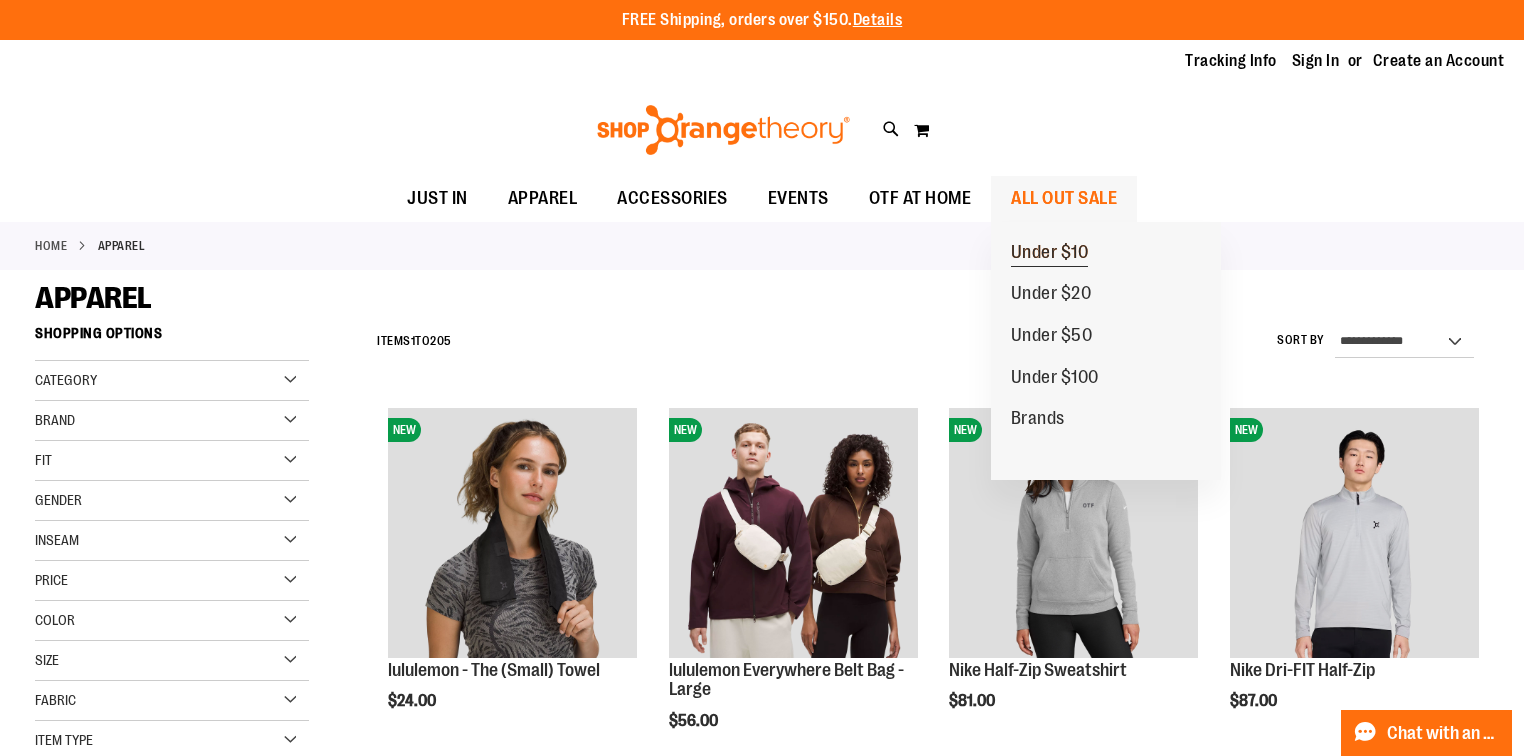 click on "Under $10" at bounding box center [1050, 254] 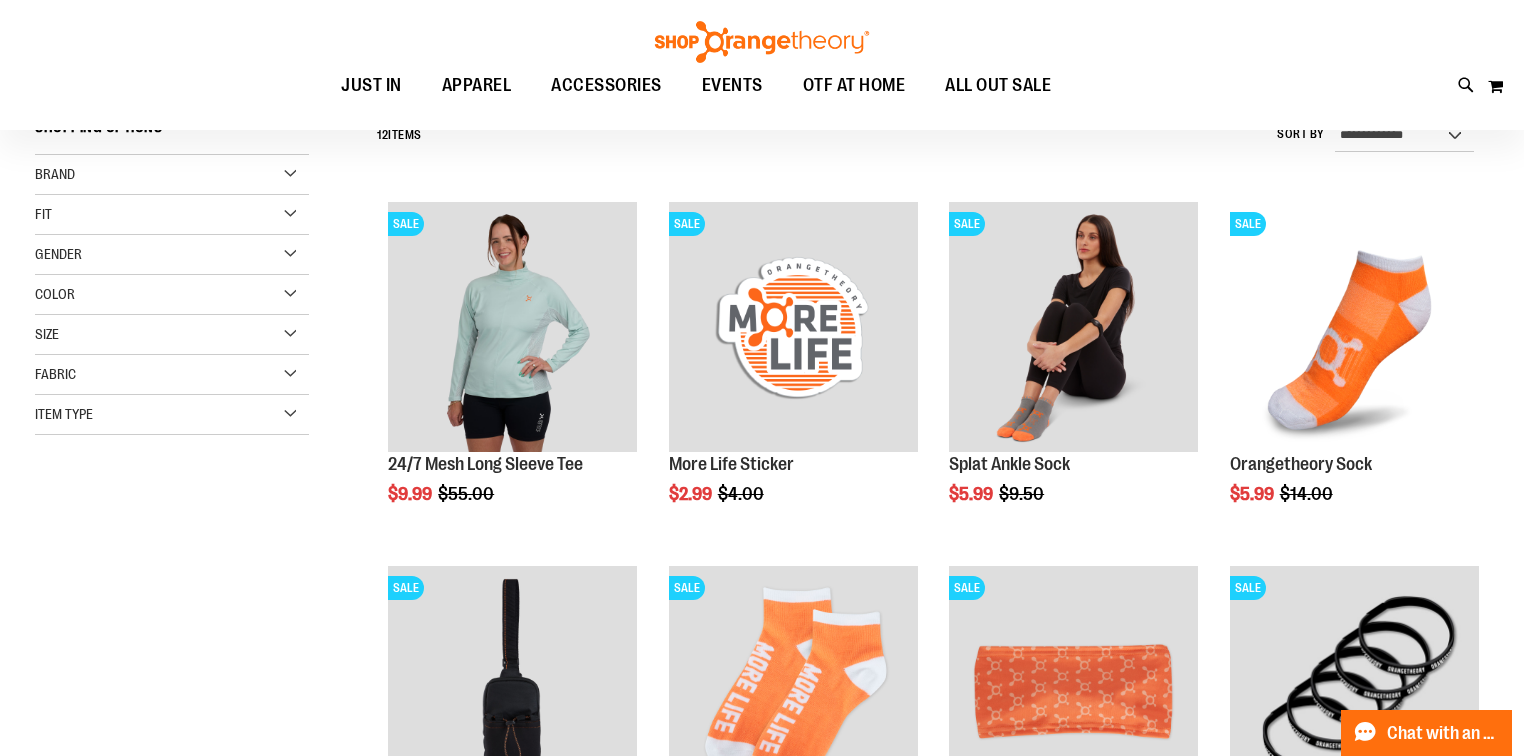 scroll, scrollTop: 0, scrollLeft: 0, axis: both 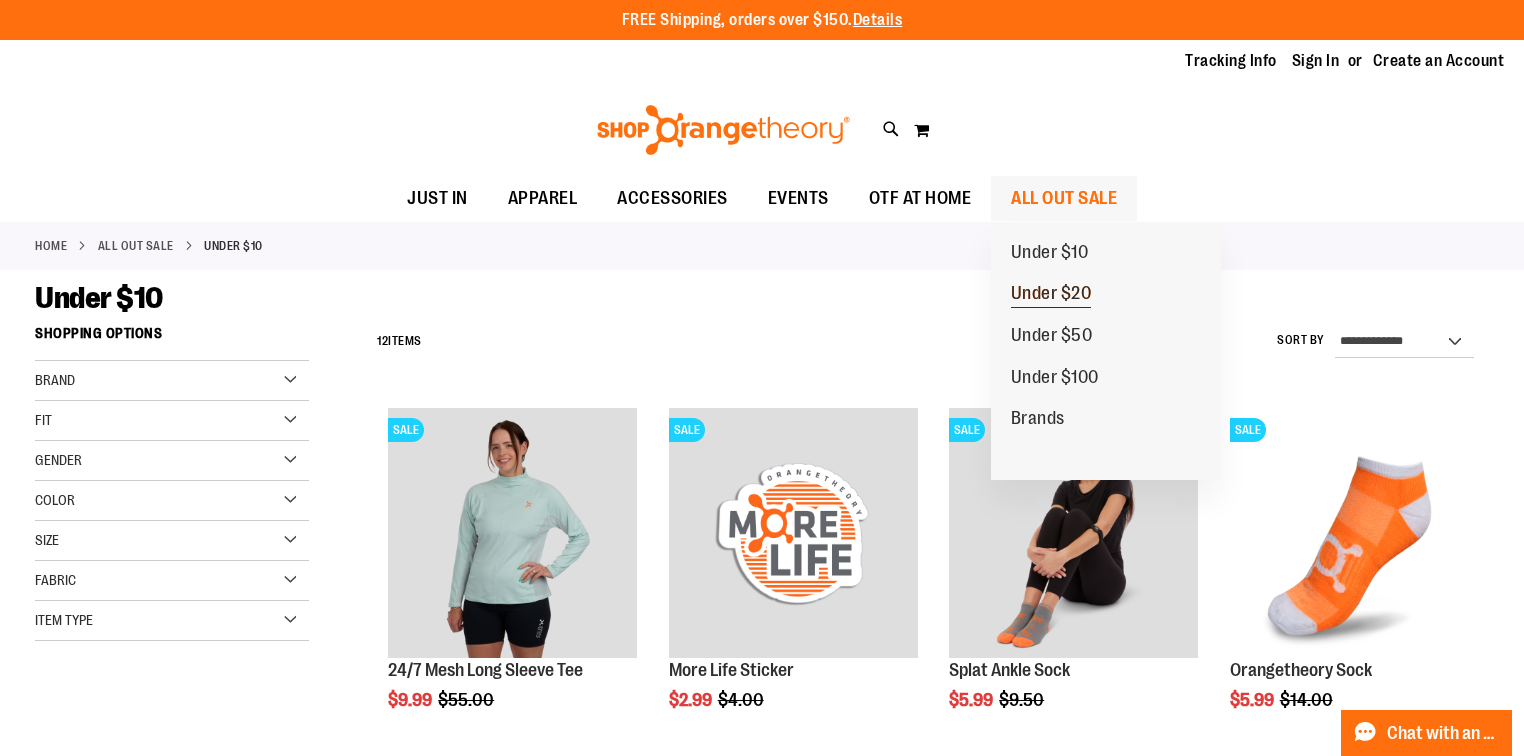 click on "Under $20" at bounding box center [1051, 295] 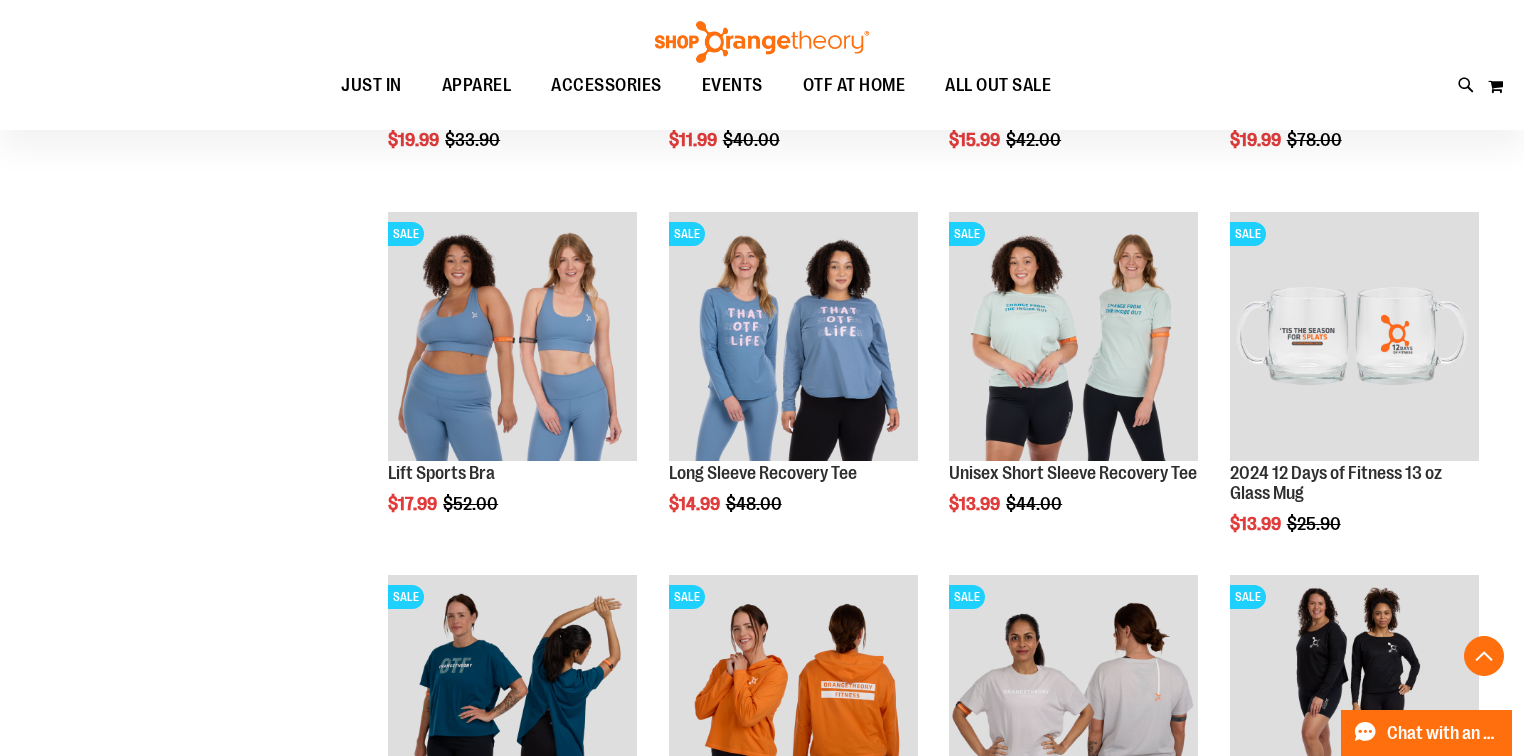 scroll, scrollTop: 719, scrollLeft: 0, axis: vertical 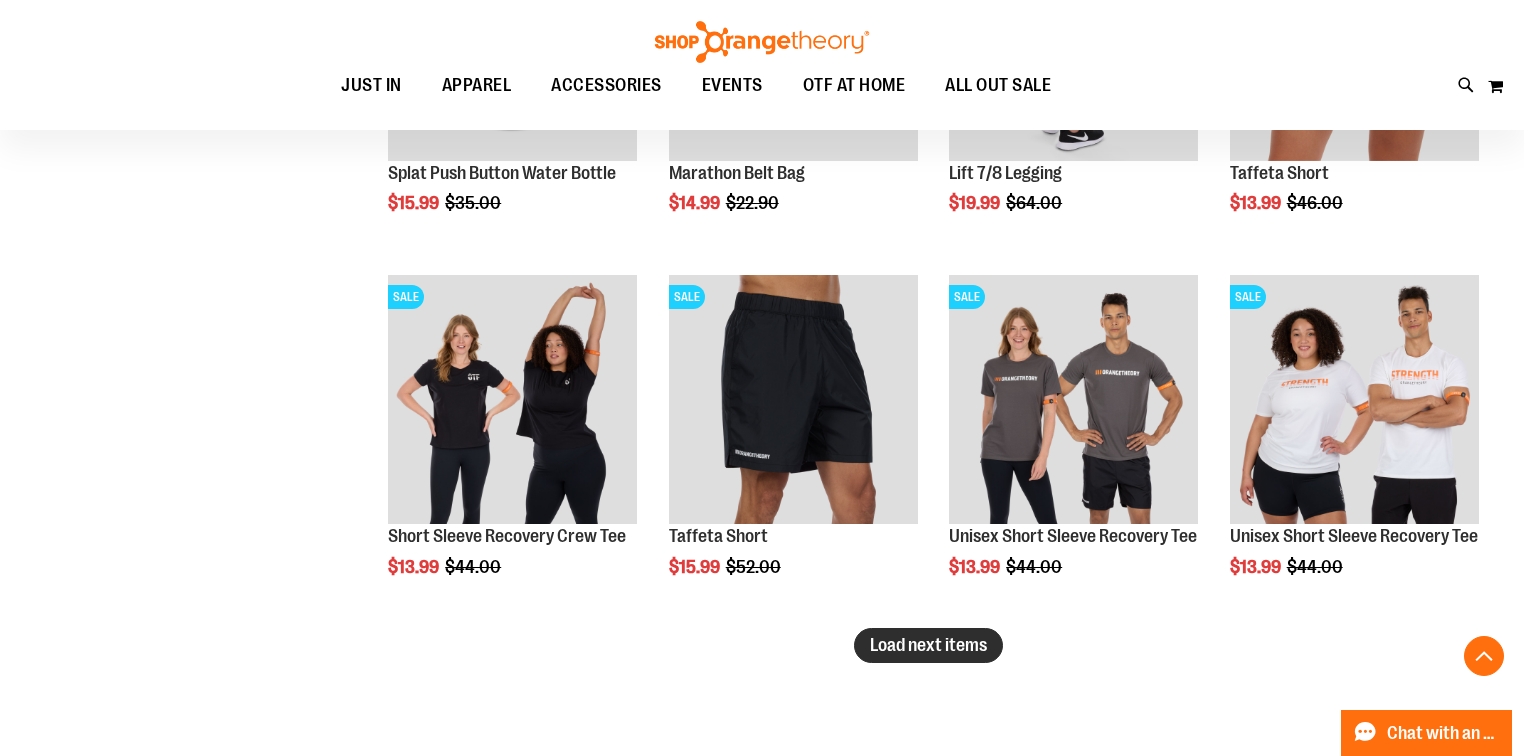 click on "Load next items" at bounding box center [928, 645] 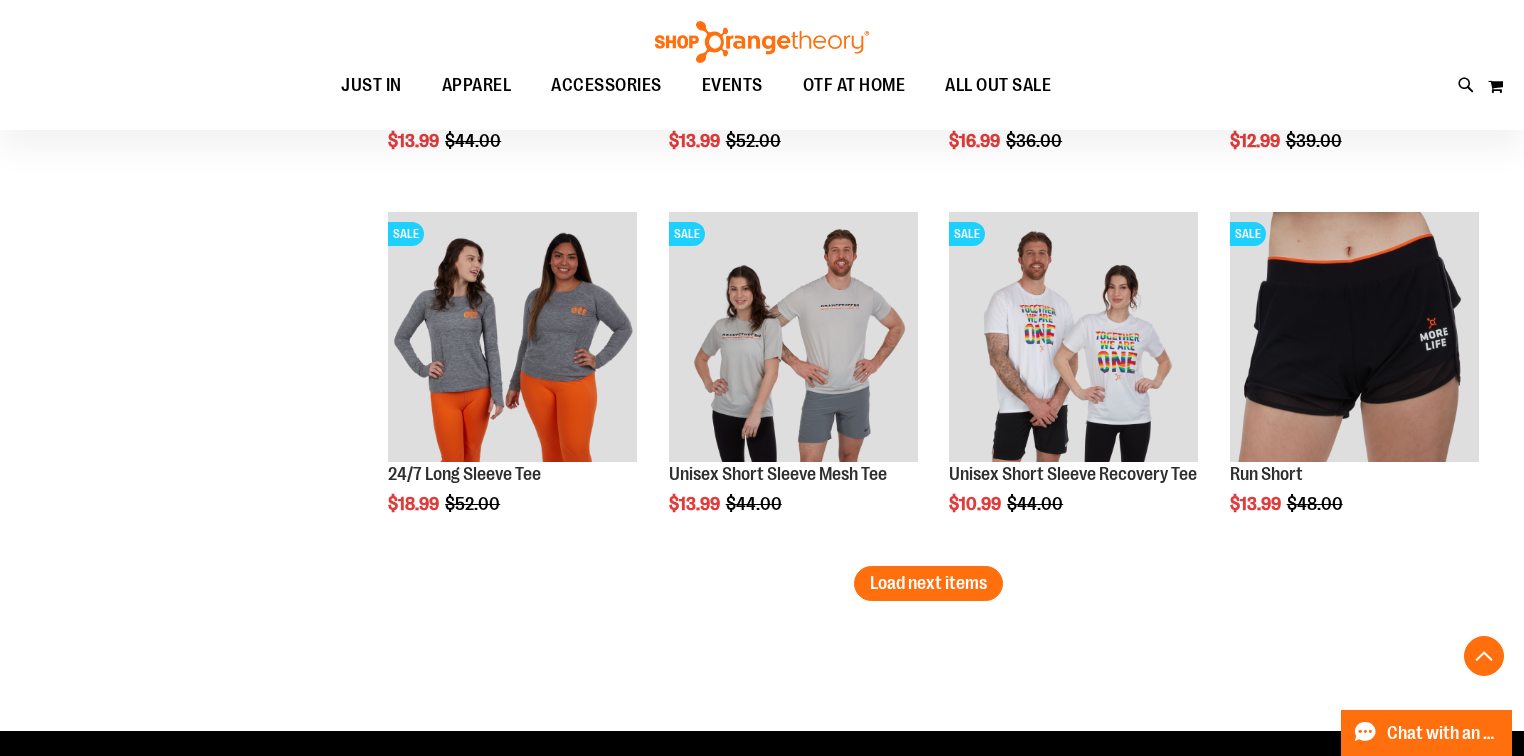 scroll, scrollTop: 4239, scrollLeft: 0, axis: vertical 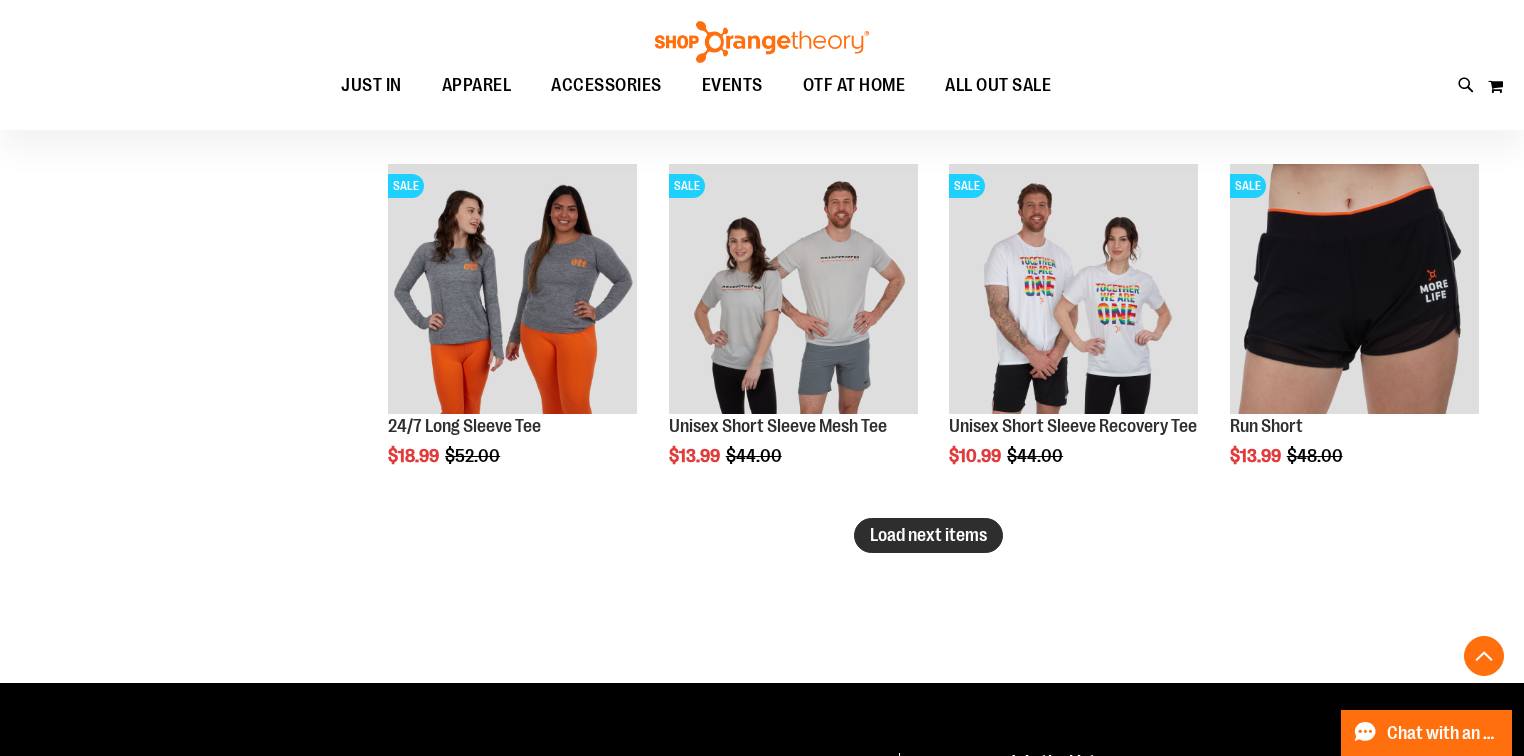 click on "Load next items" at bounding box center (928, 535) 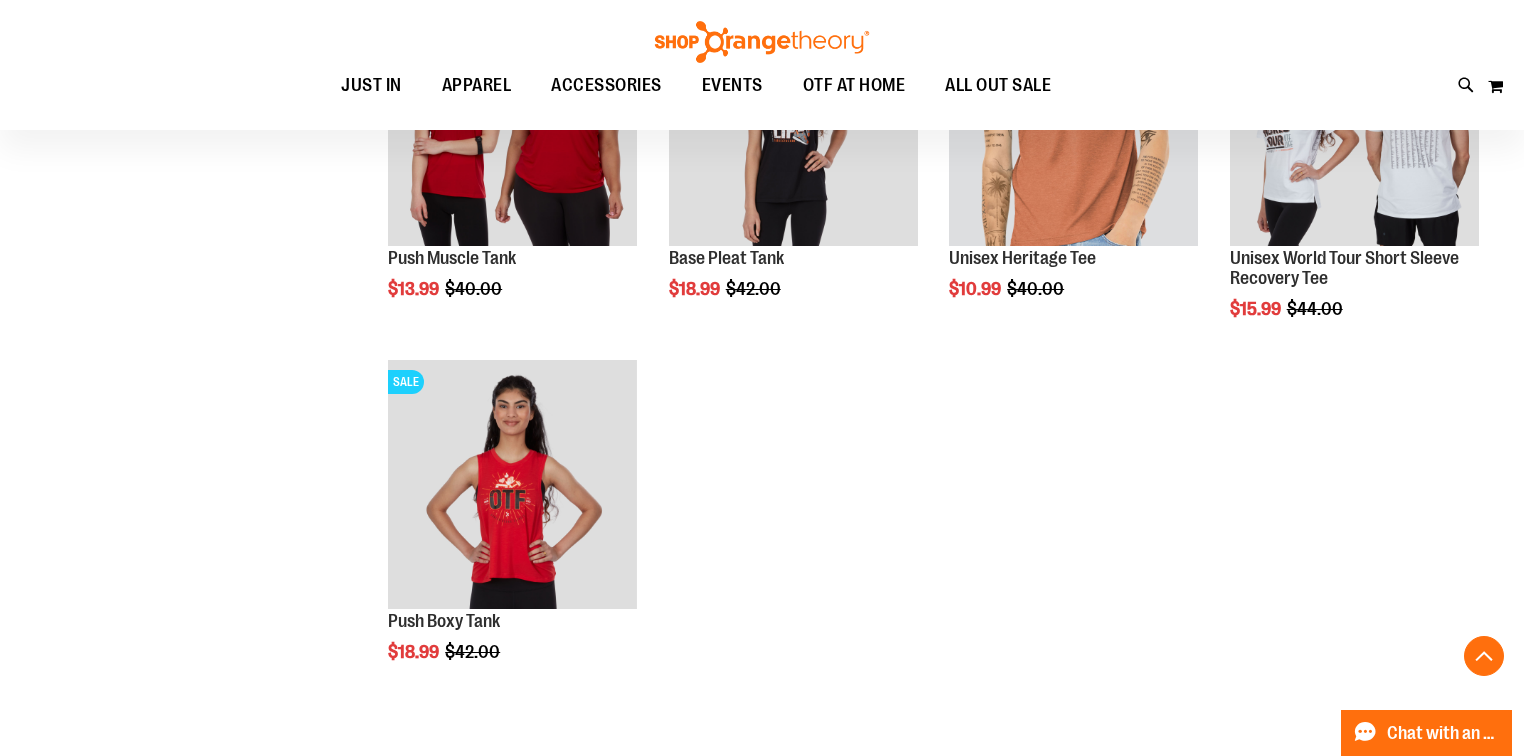 scroll, scrollTop: 5279, scrollLeft: 0, axis: vertical 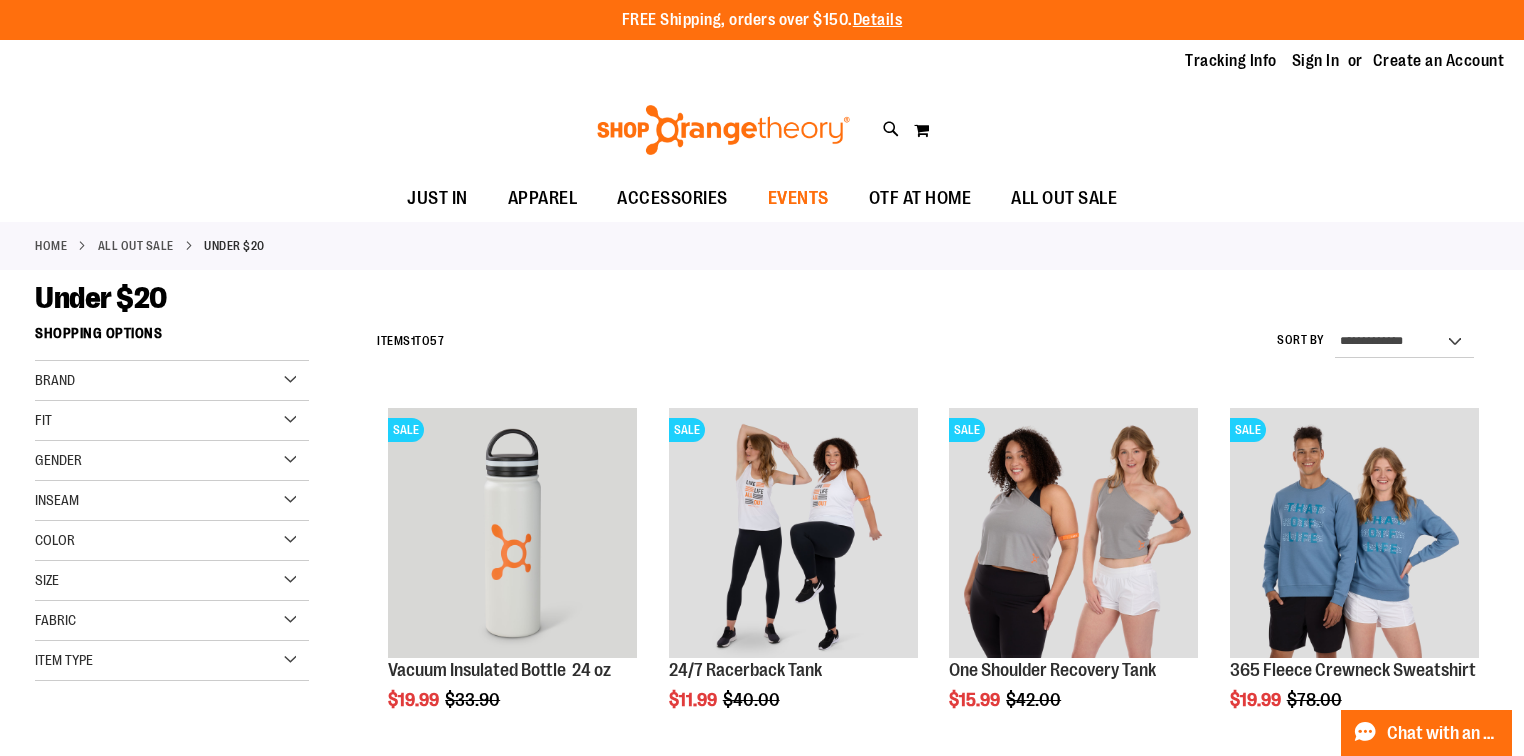 click on "EVENTS" at bounding box center [798, 198] 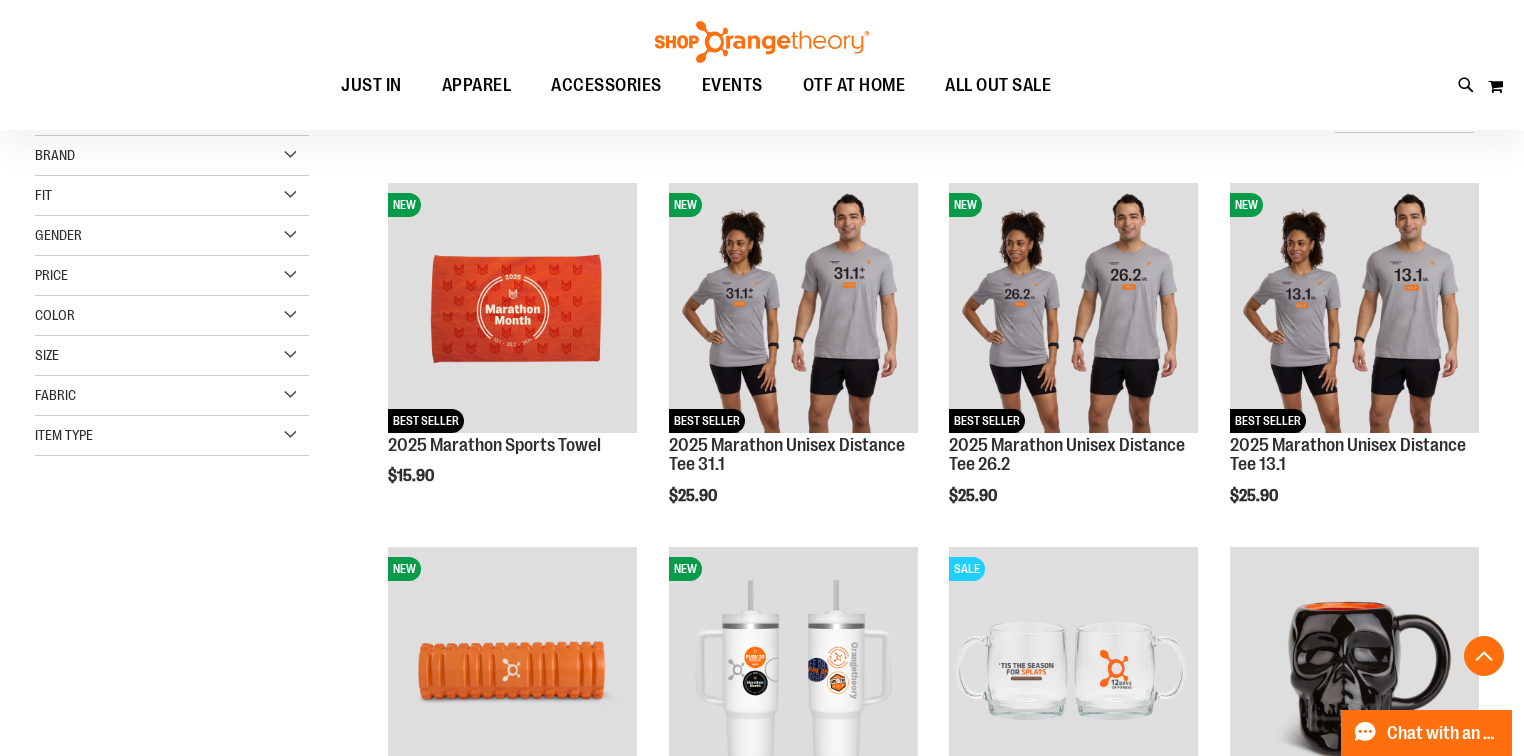 scroll, scrollTop: 0, scrollLeft: 0, axis: both 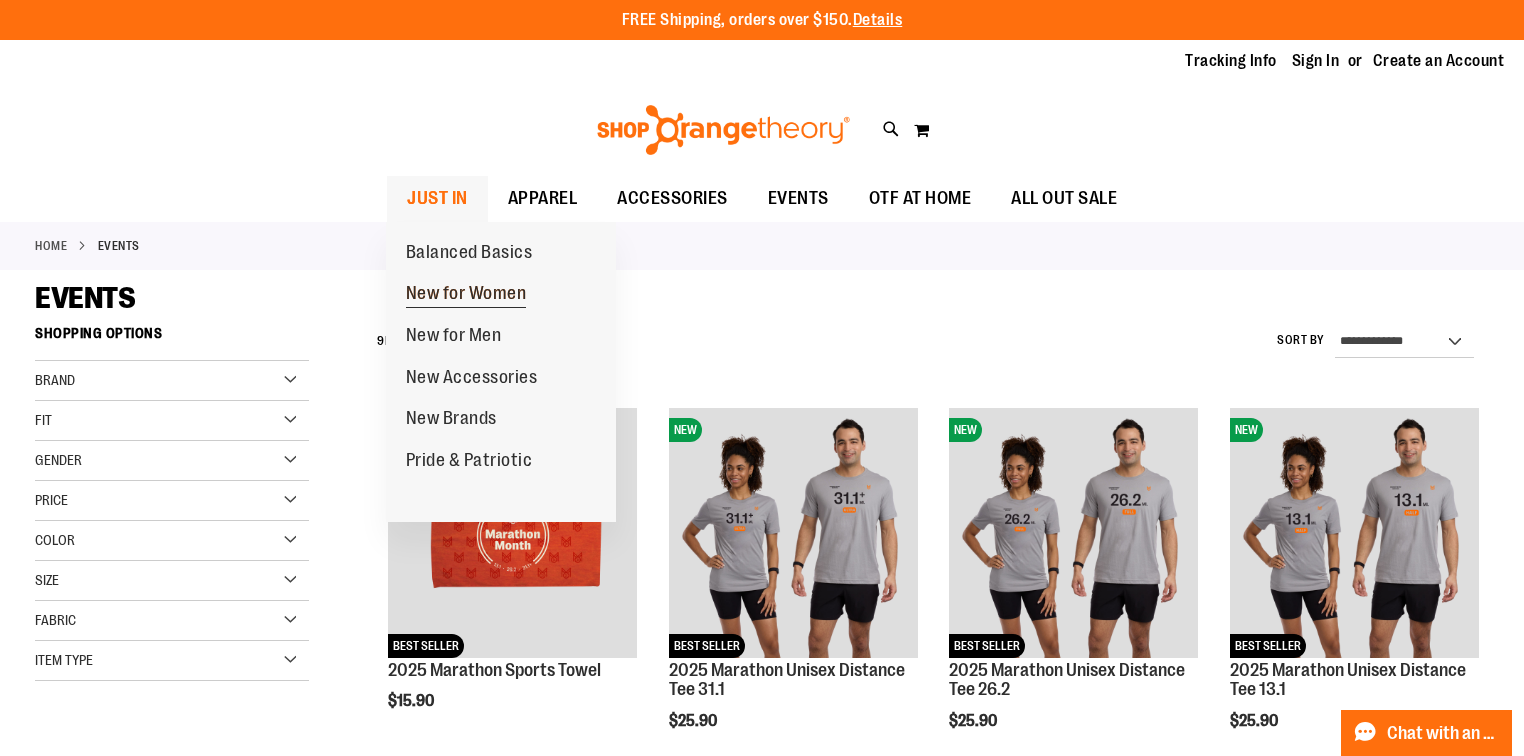 click on "New for Women" at bounding box center [466, 295] 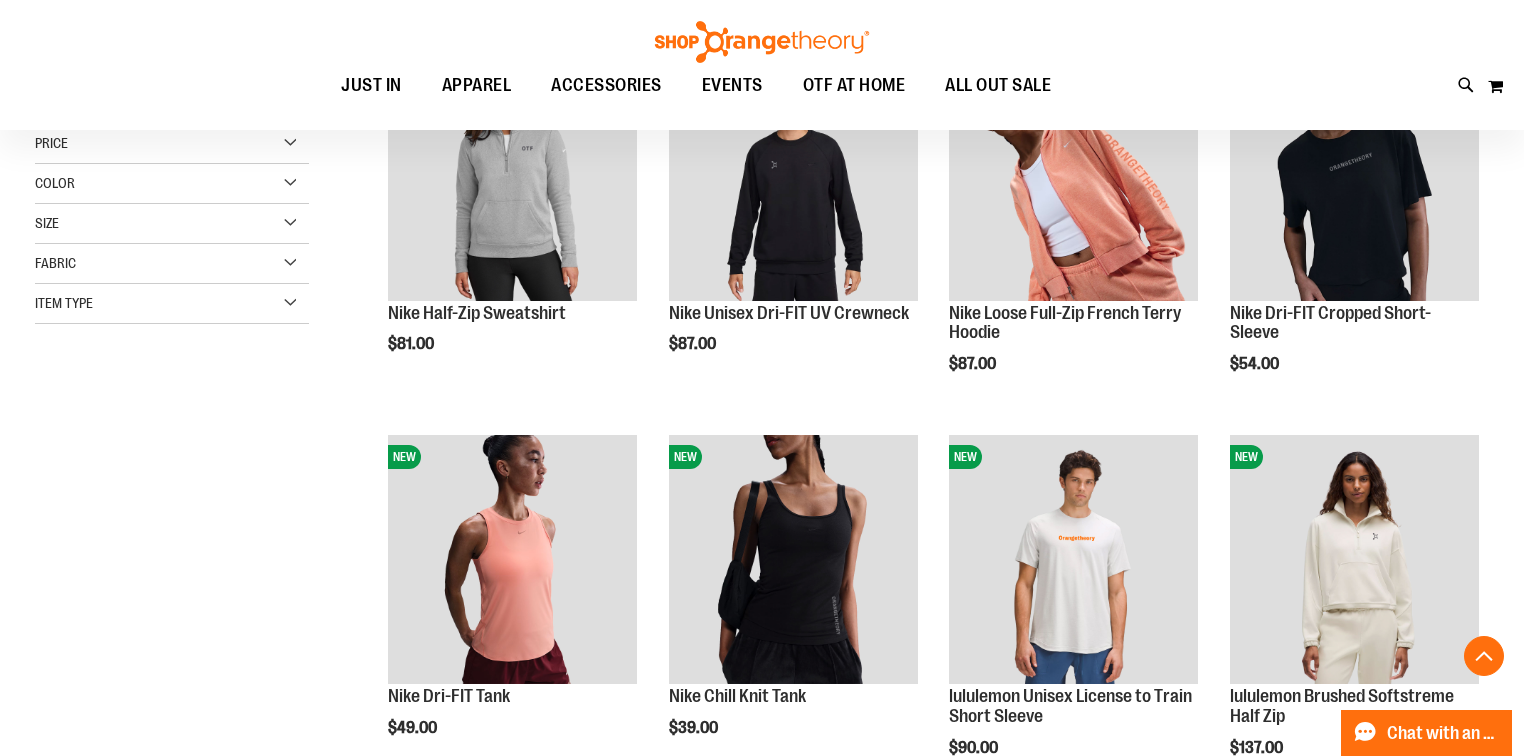 scroll, scrollTop: 399, scrollLeft: 0, axis: vertical 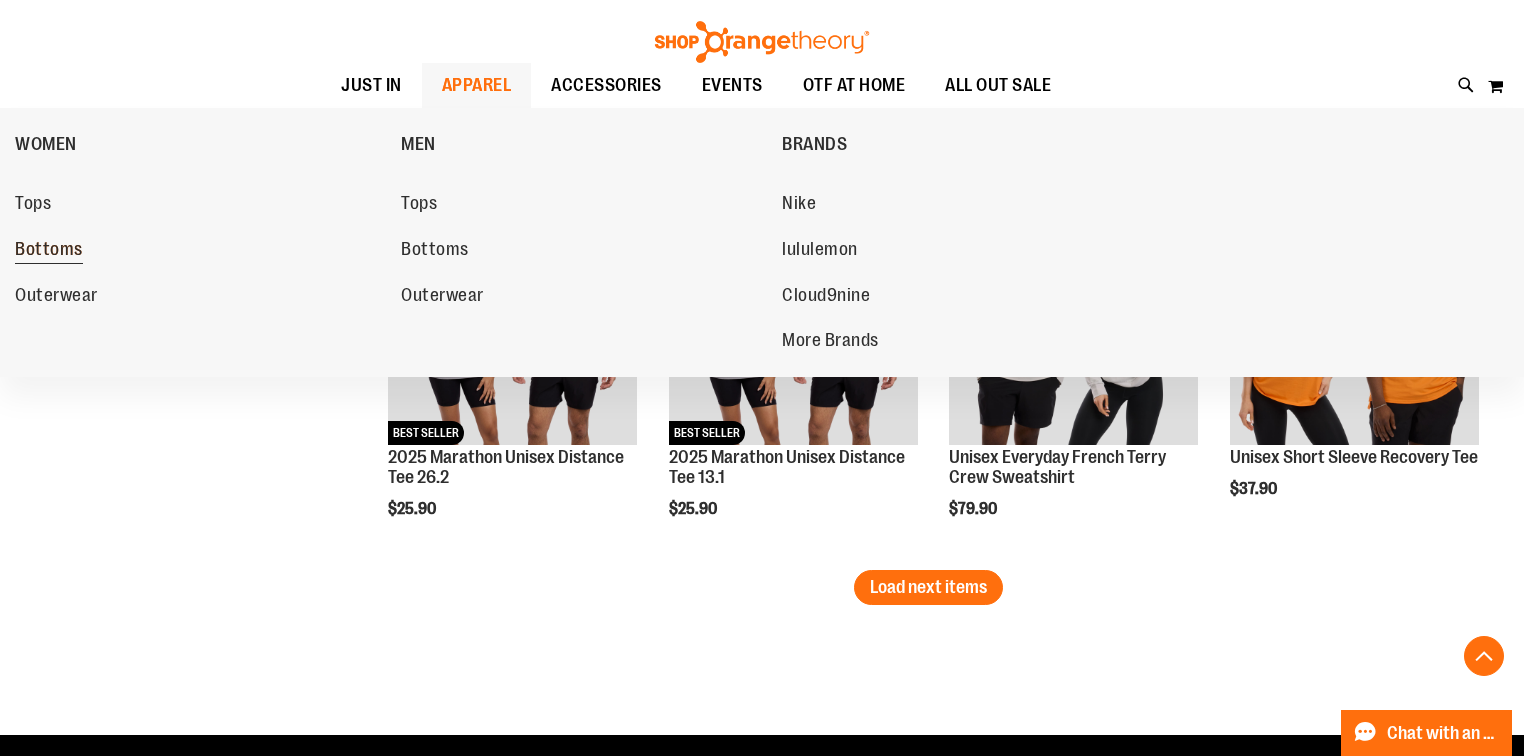 click on "Bottoms" at bounding box center (49, 251) 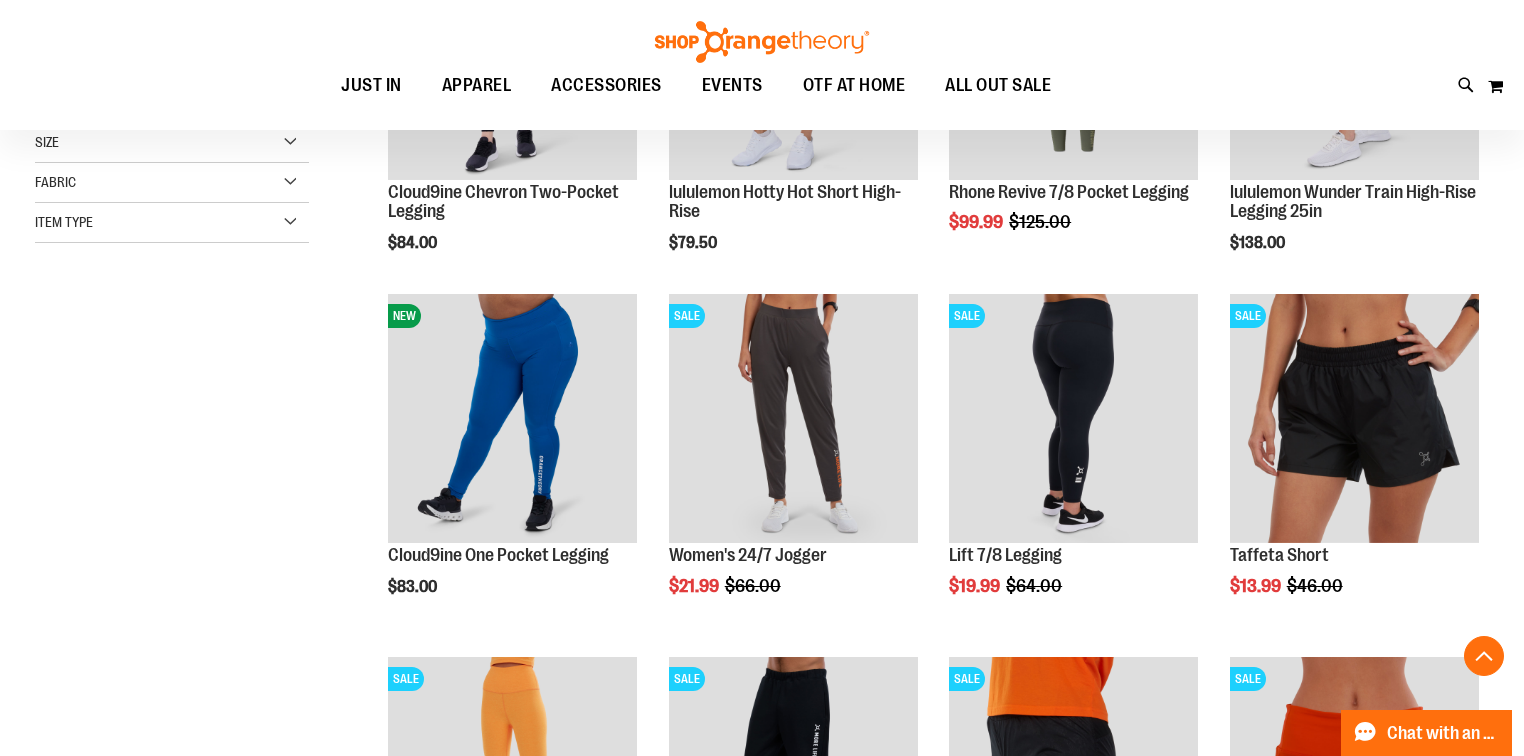 scroll, scrollTop: 479, scrollLeft: 0, axis: vertical 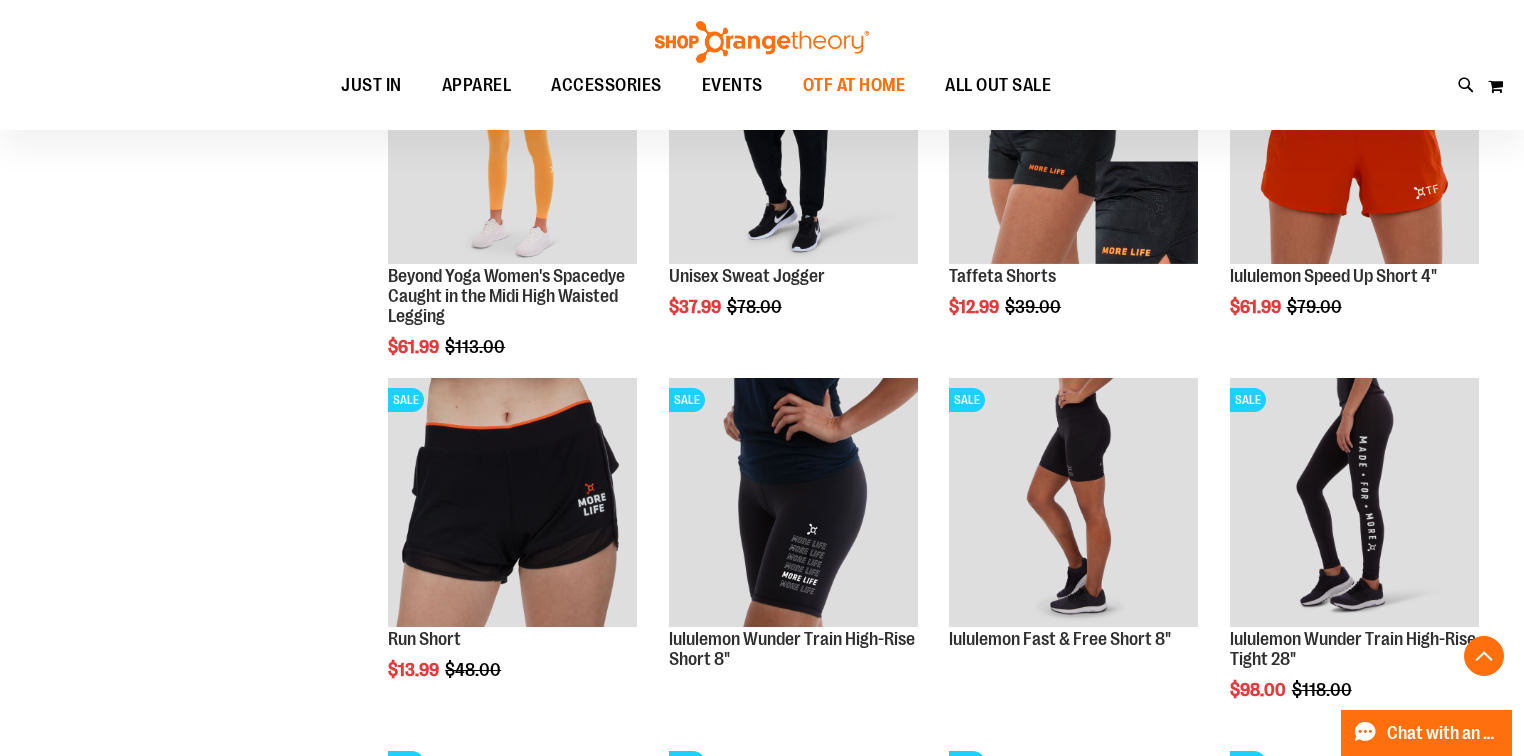 click on "OTF AT HOME" at bounding box center (854, 85) 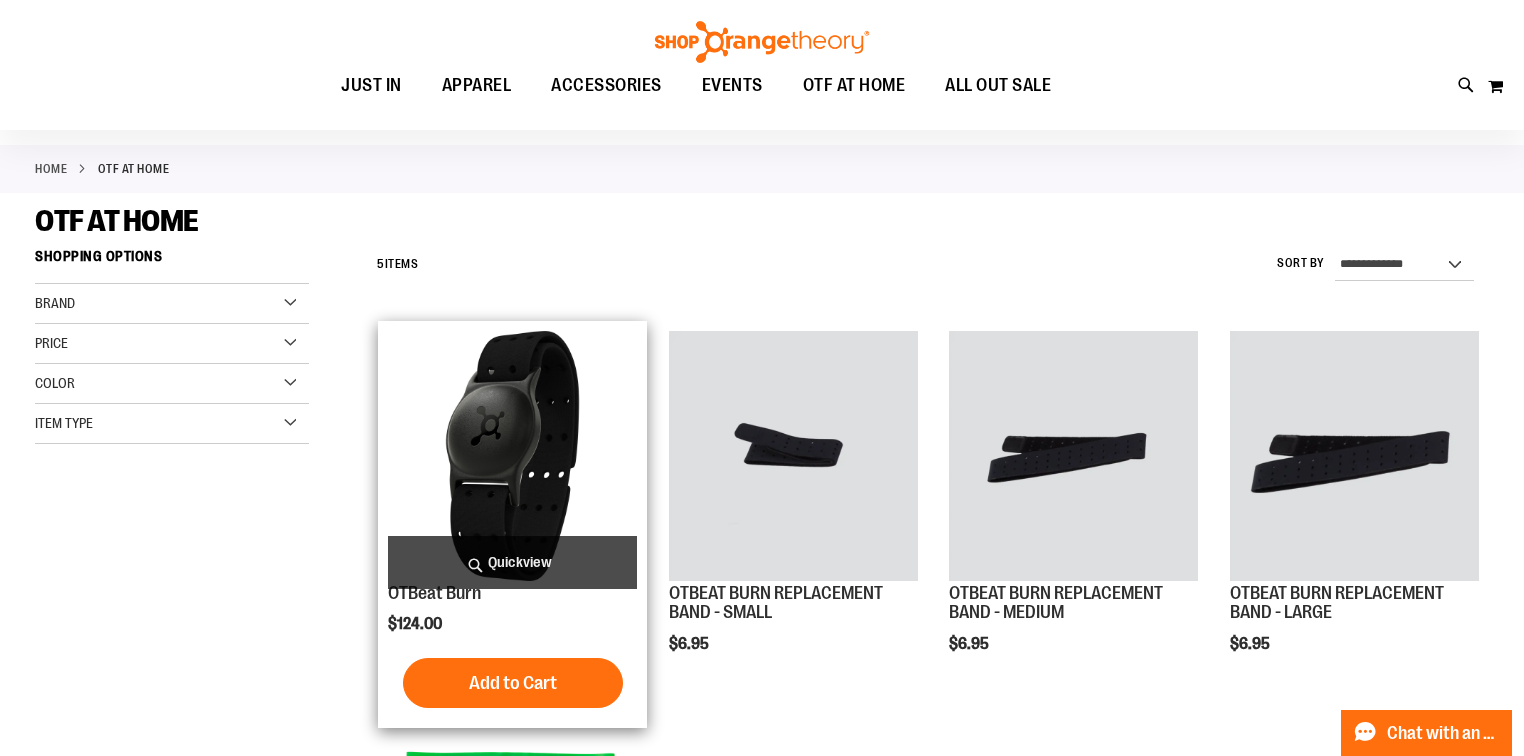 scroll, scrollTop: 0, scrollLeft: 0, axis: both 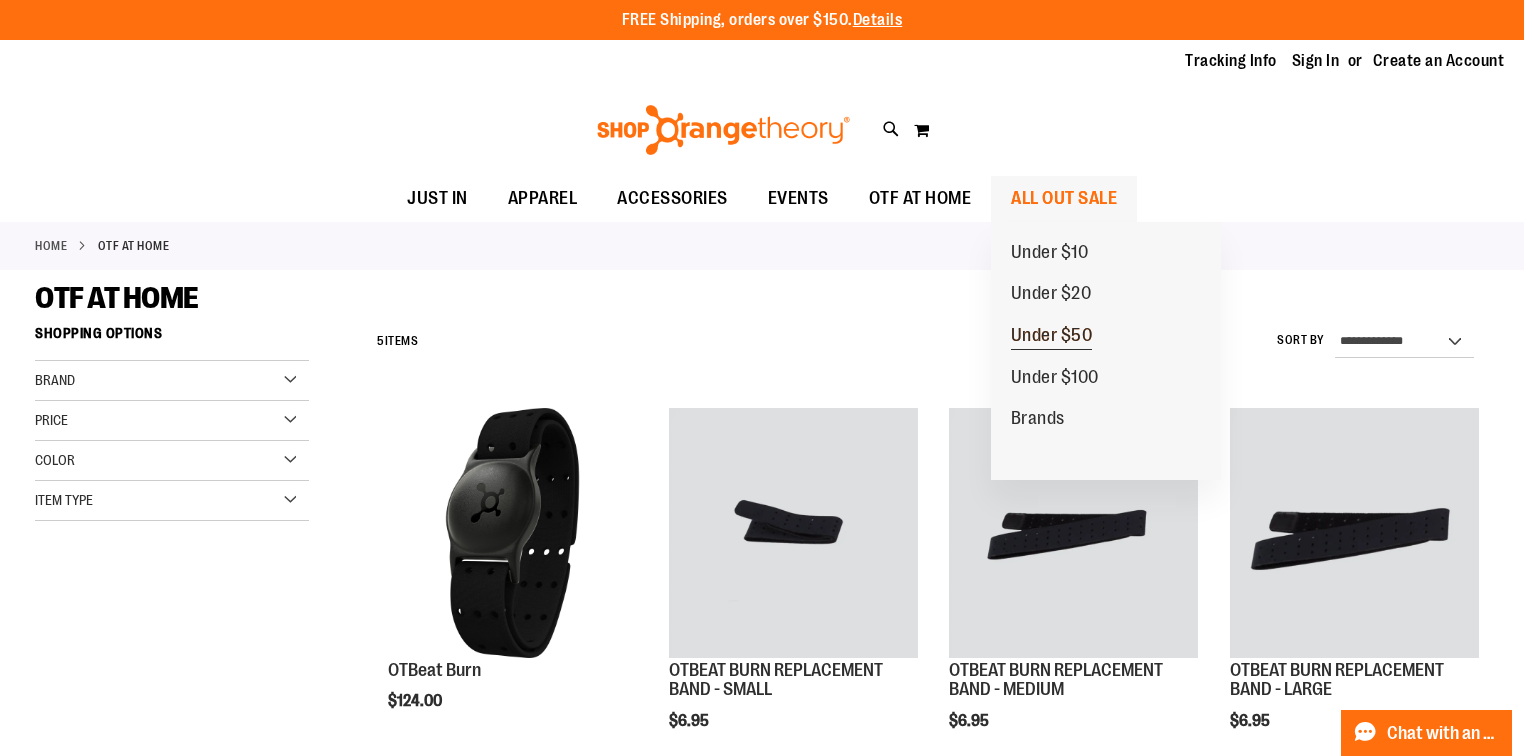 click on "Under $50" at bounding box center (1052, 337) 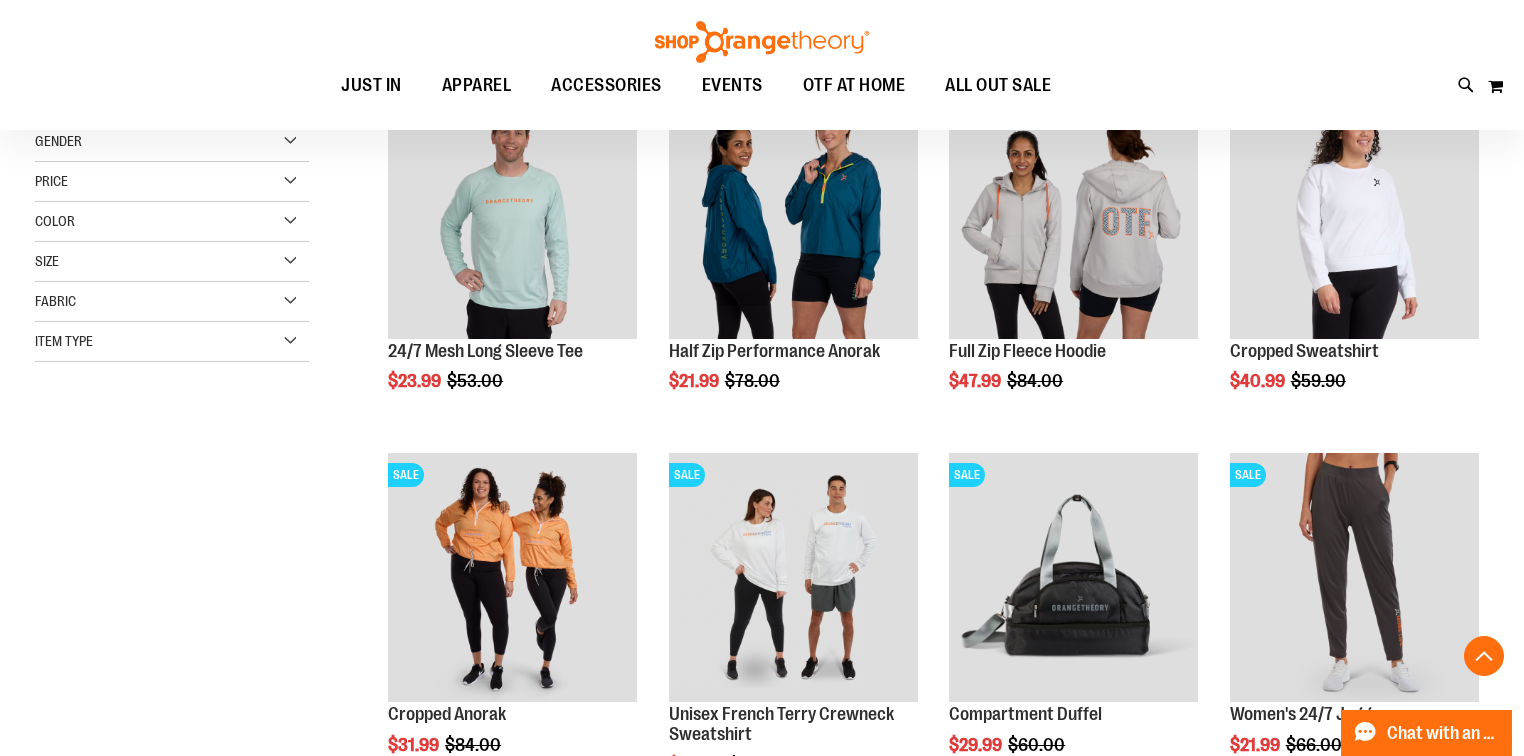scroll, scrollTop: 319, scrollLeft: 0, axis: vertical 